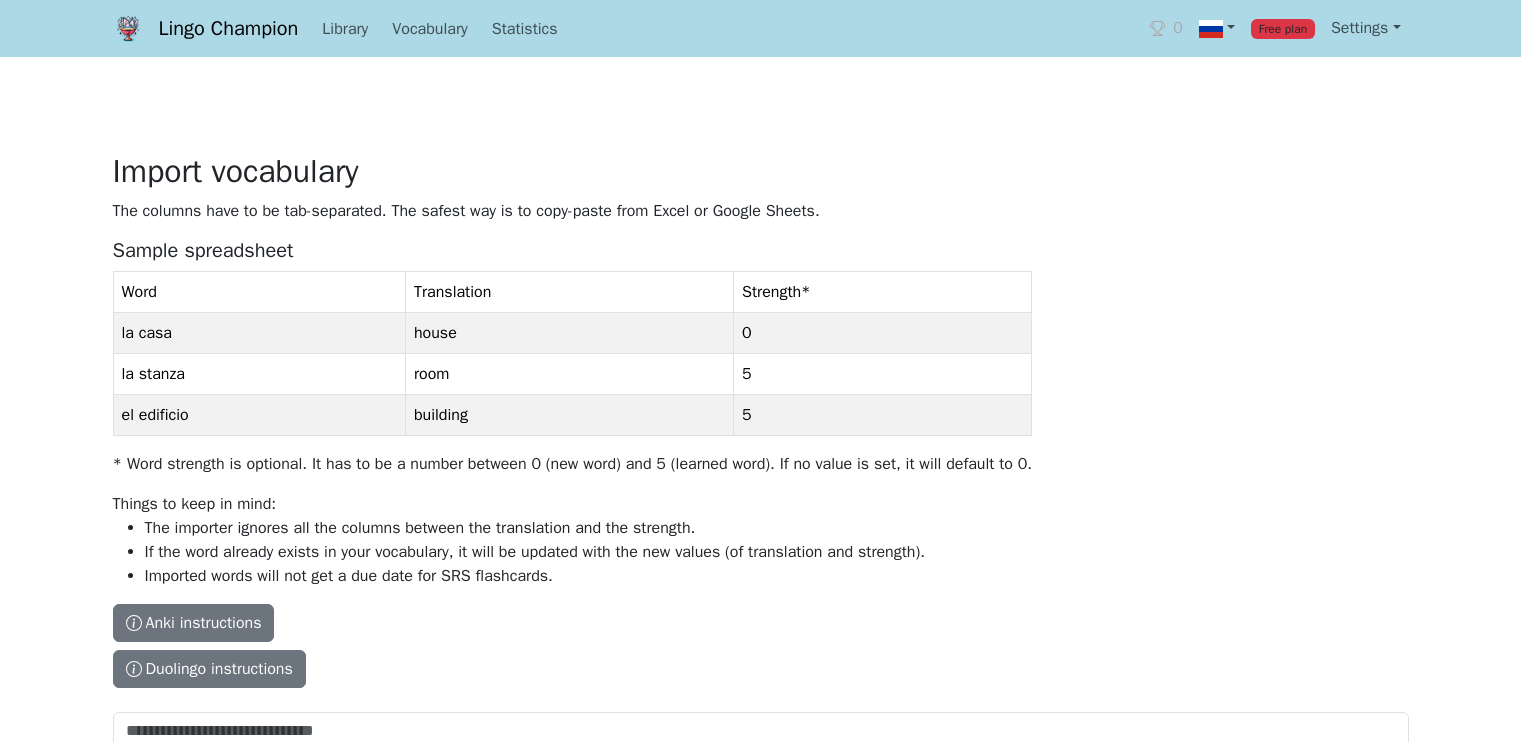 scroll, scrollTop: 0, scrollLeft: 0, axis: both 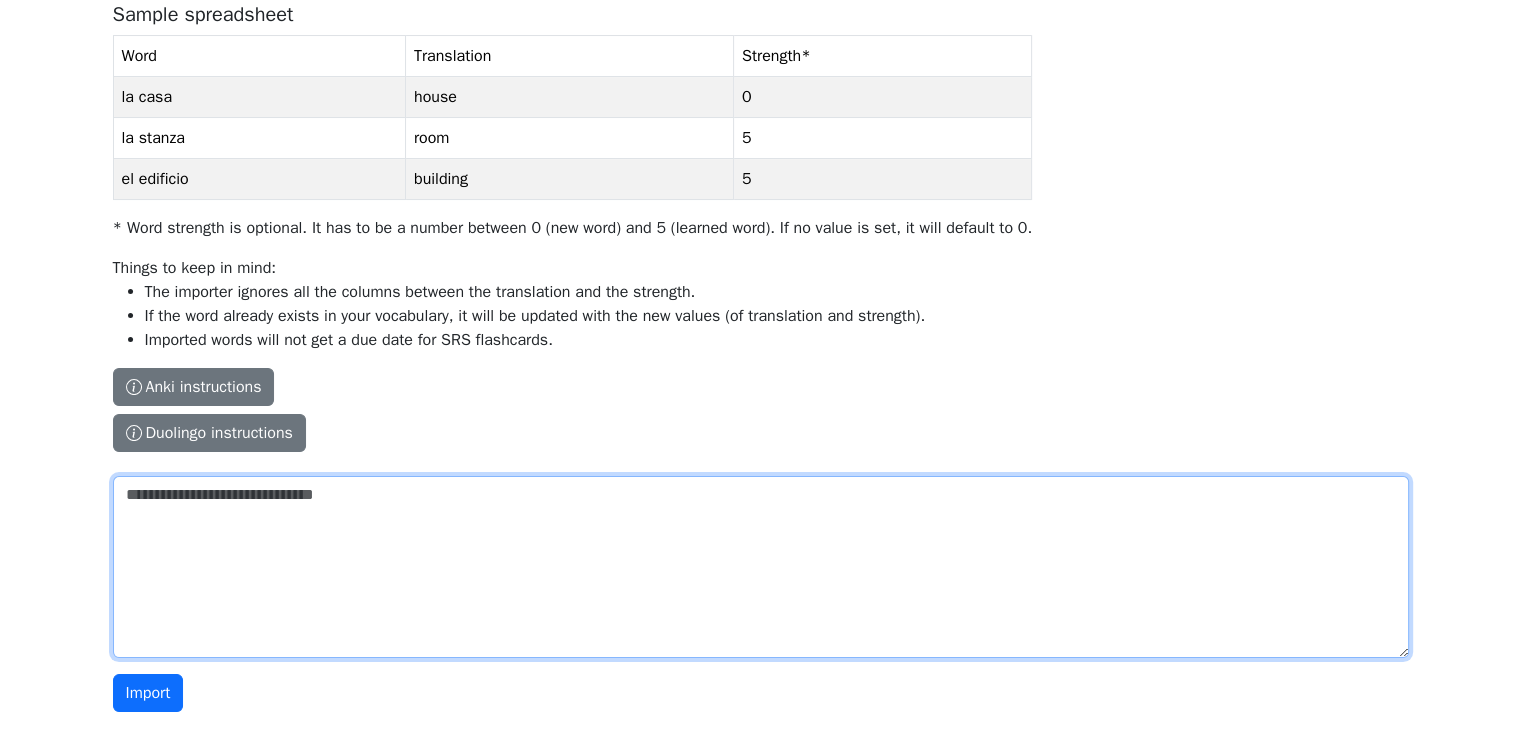 click on "The columns have to be tab-separated.    The safest way is to copy-paste from Excel or Google Sheets. Sample spreadsheet Word Translation Strength * la casa house 0 la stanza room 5 el edificio building 5 * Word strength is optional. It has to be a number between 0 (new word) and 5 (learned word). If no value is set, it will default to 0. Things to keep in mind: The importer ignores all the columns between the translation and the strength. If the word already exists in your vocabulary, it will be updated with the new values (of translation and strength). Imported words will not get a due date for SRS flashcards.   Anki instructions Anki instructions   Duolingo instructions Duolingo instructions Install the  Lingo Champion browser extension . Then navigate to the  Duolingo words page  and click on the import button on top of the page. Note that Duolingo does not provide words for every course. Duolingo -  Tutorial" at bounding box center [761, 567] 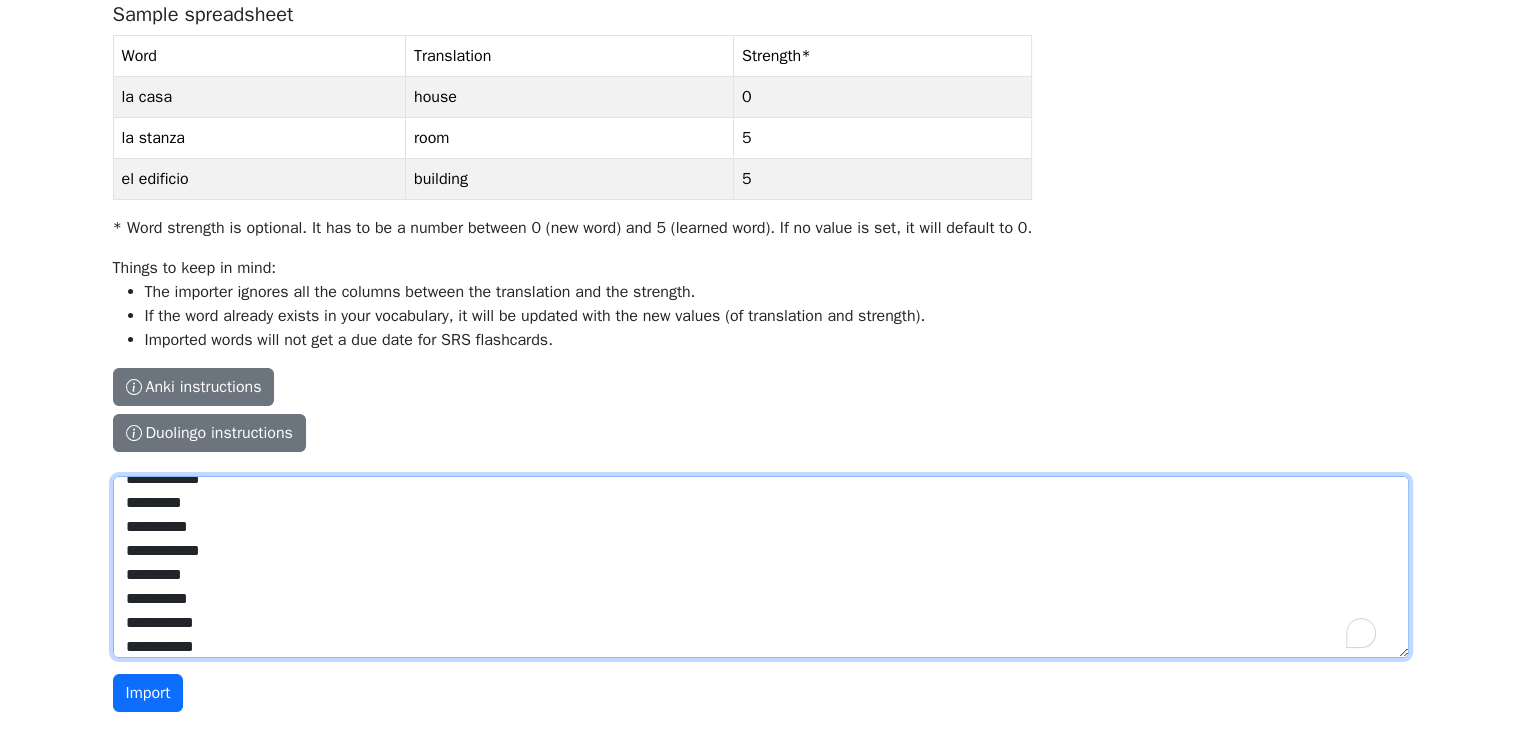 scroll, scrollTop: 24, scrollLeft: 0, axis: vertical 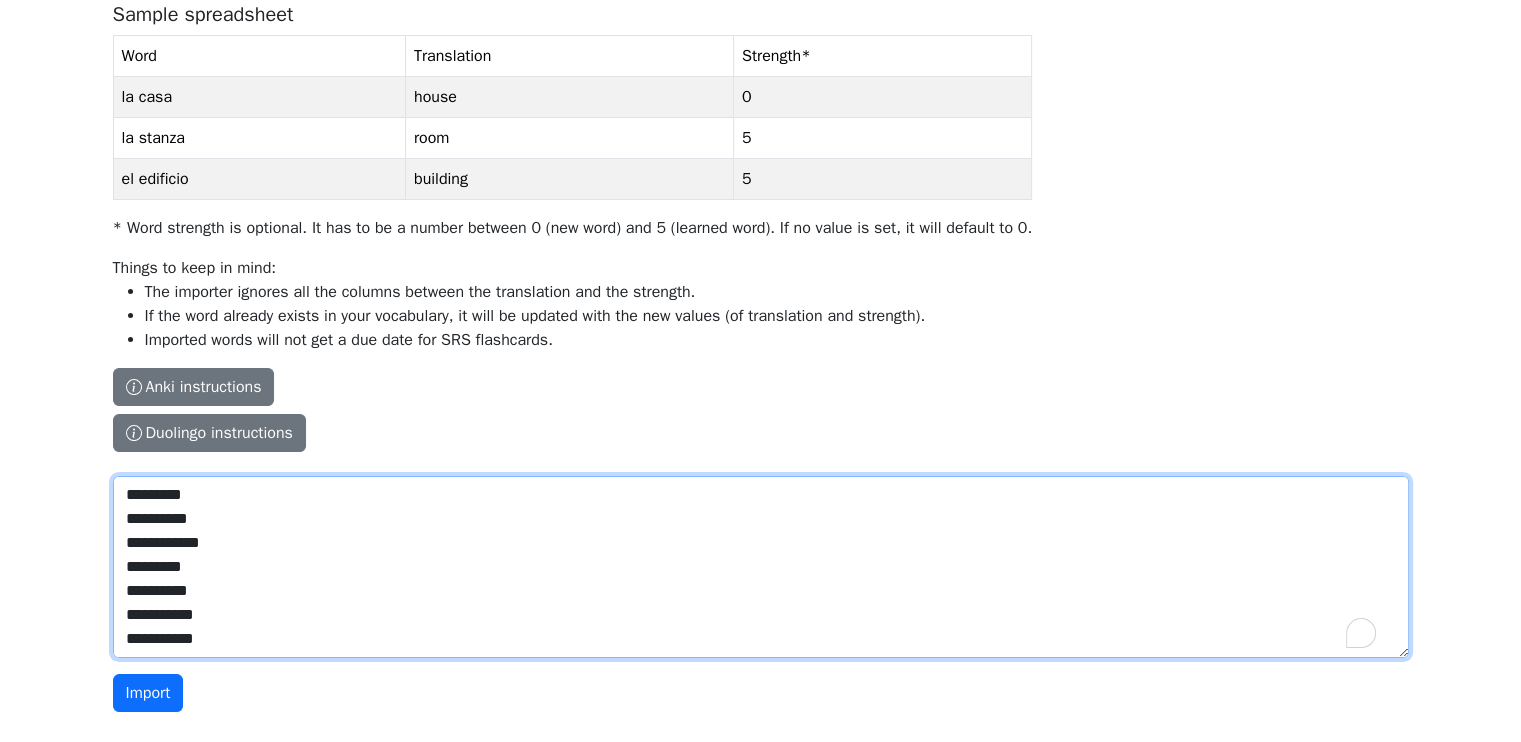 click on "**********" at bounding box center (761, 567) 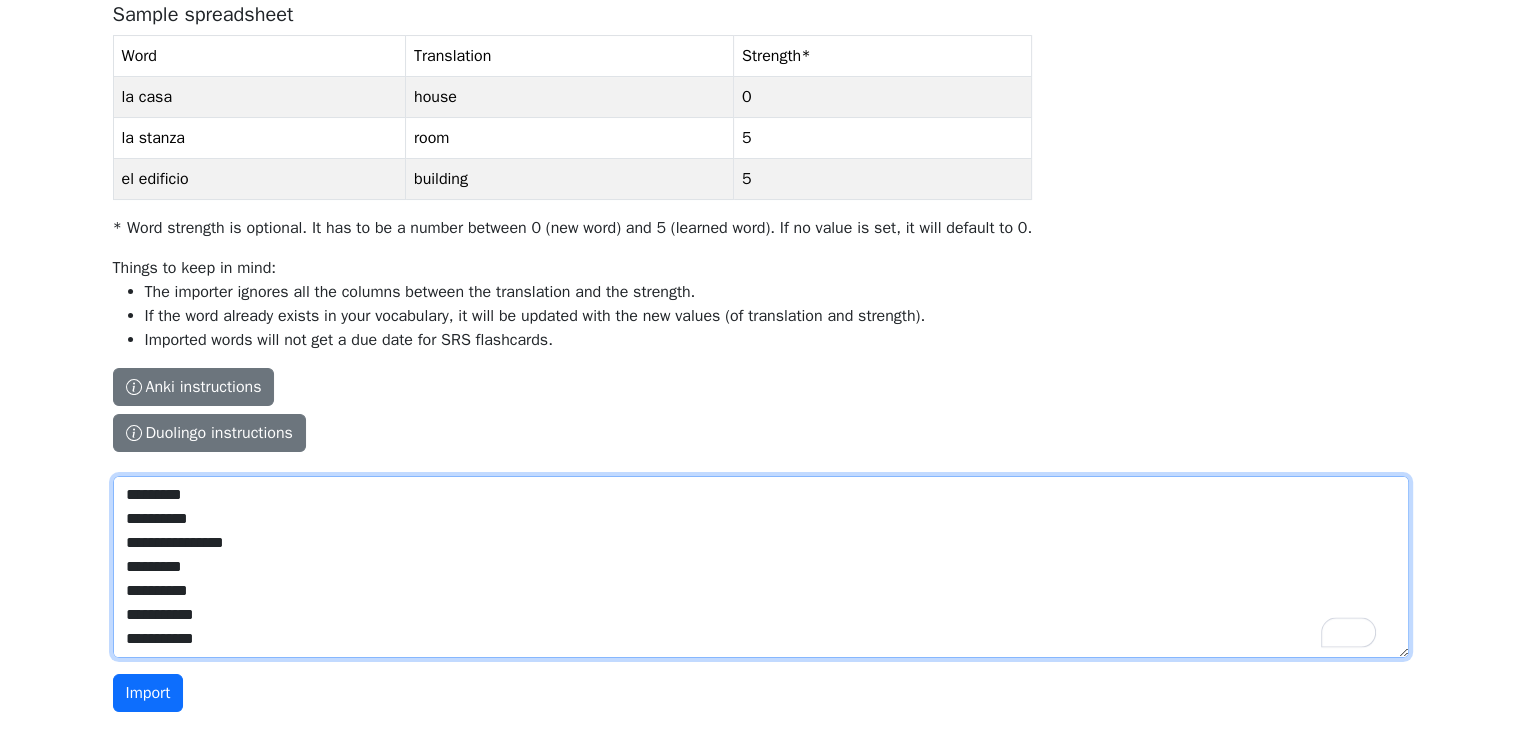 click on "**********" at bounding box center (761, 567) 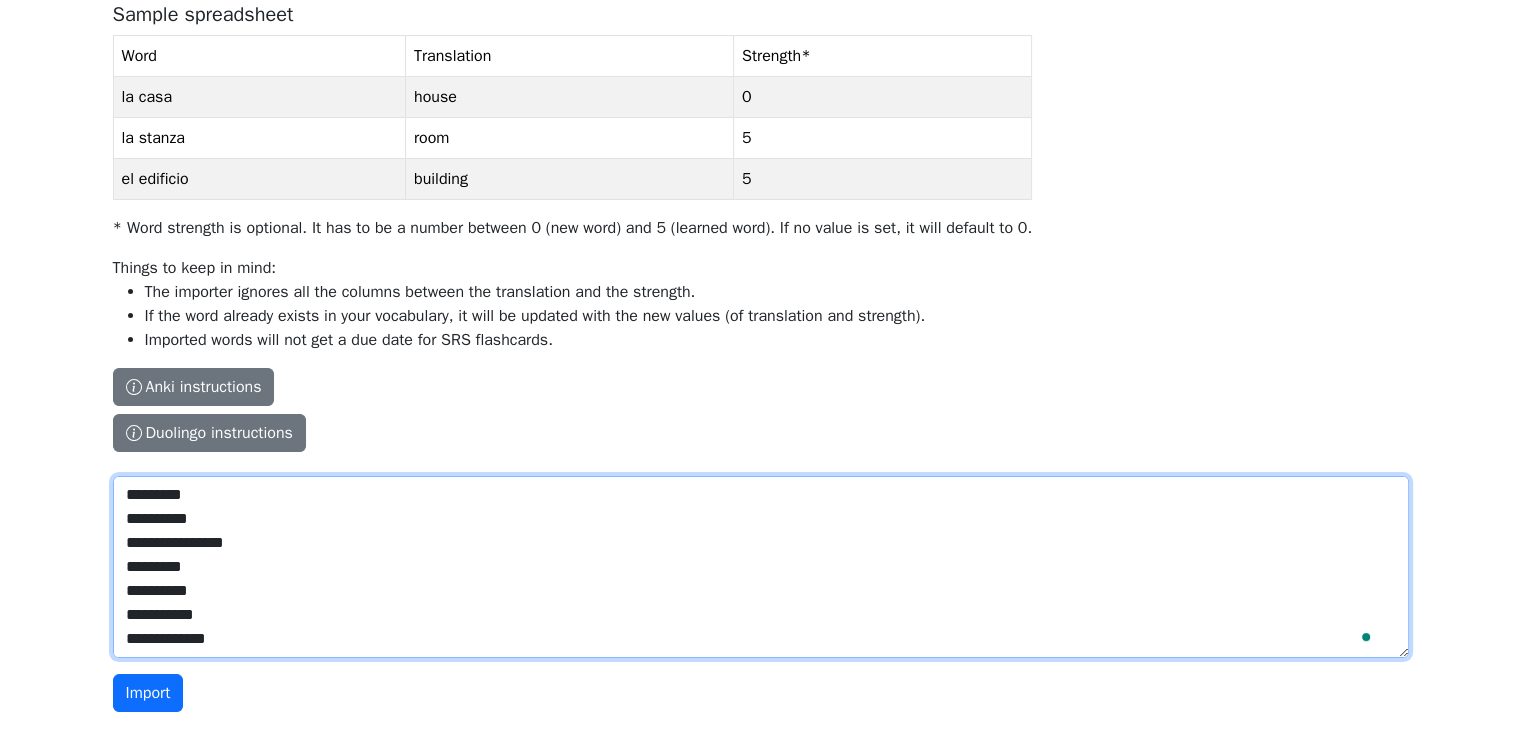 scroll, scrollTop: 24, scrollLeft: 0, axis: vertical 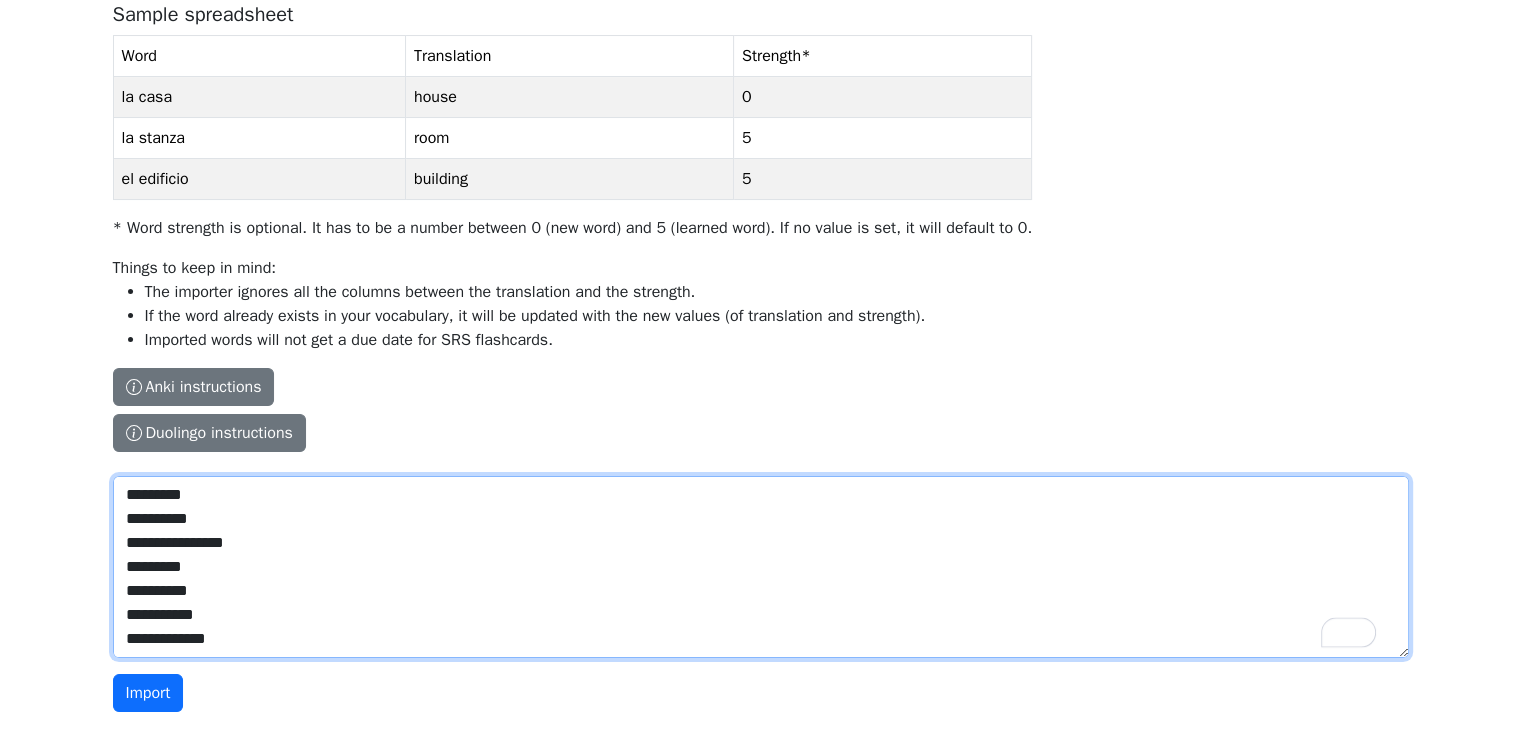 click on "**********" at bounding box center [761, 567] 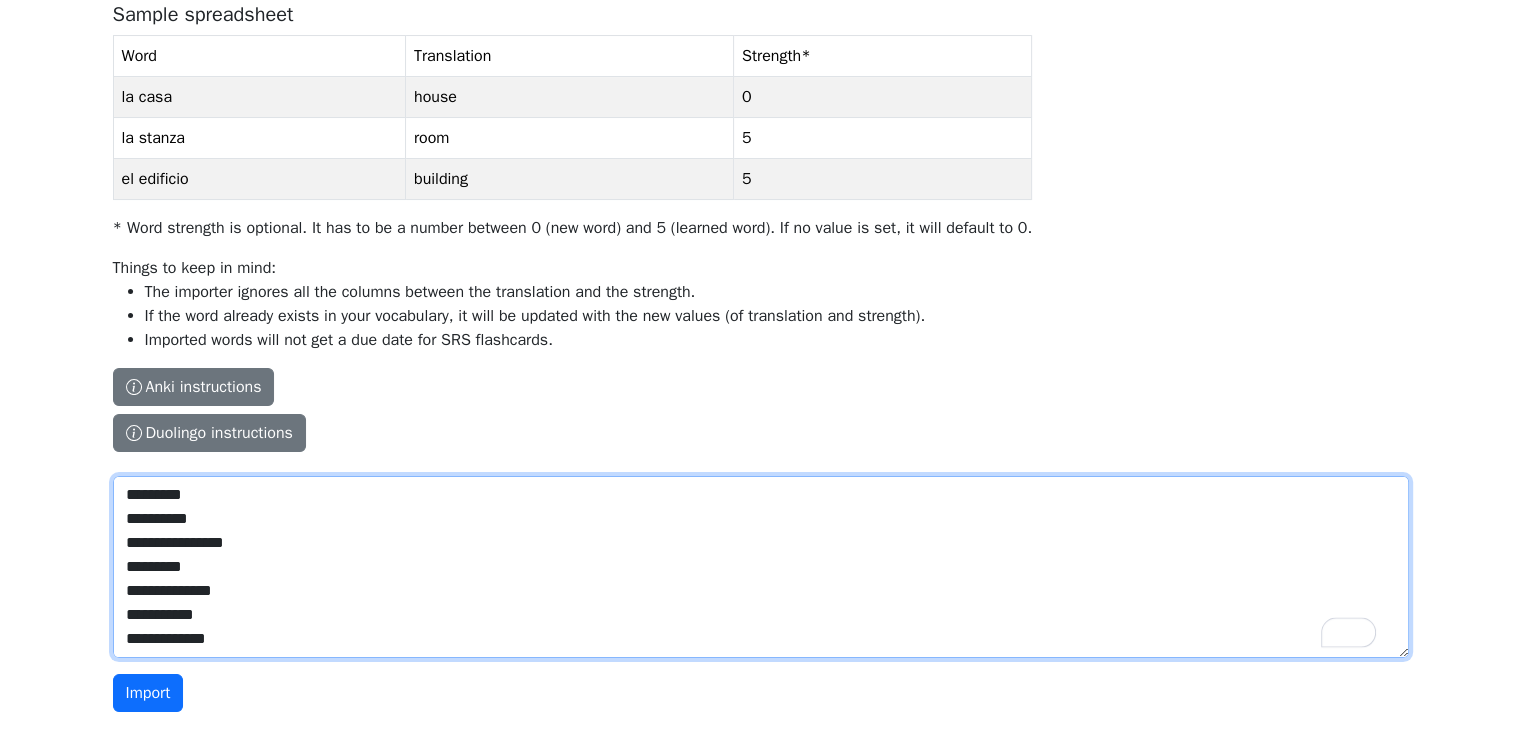 scroll, scrollTop: 4, scrollLeft: 0, axis: vertical 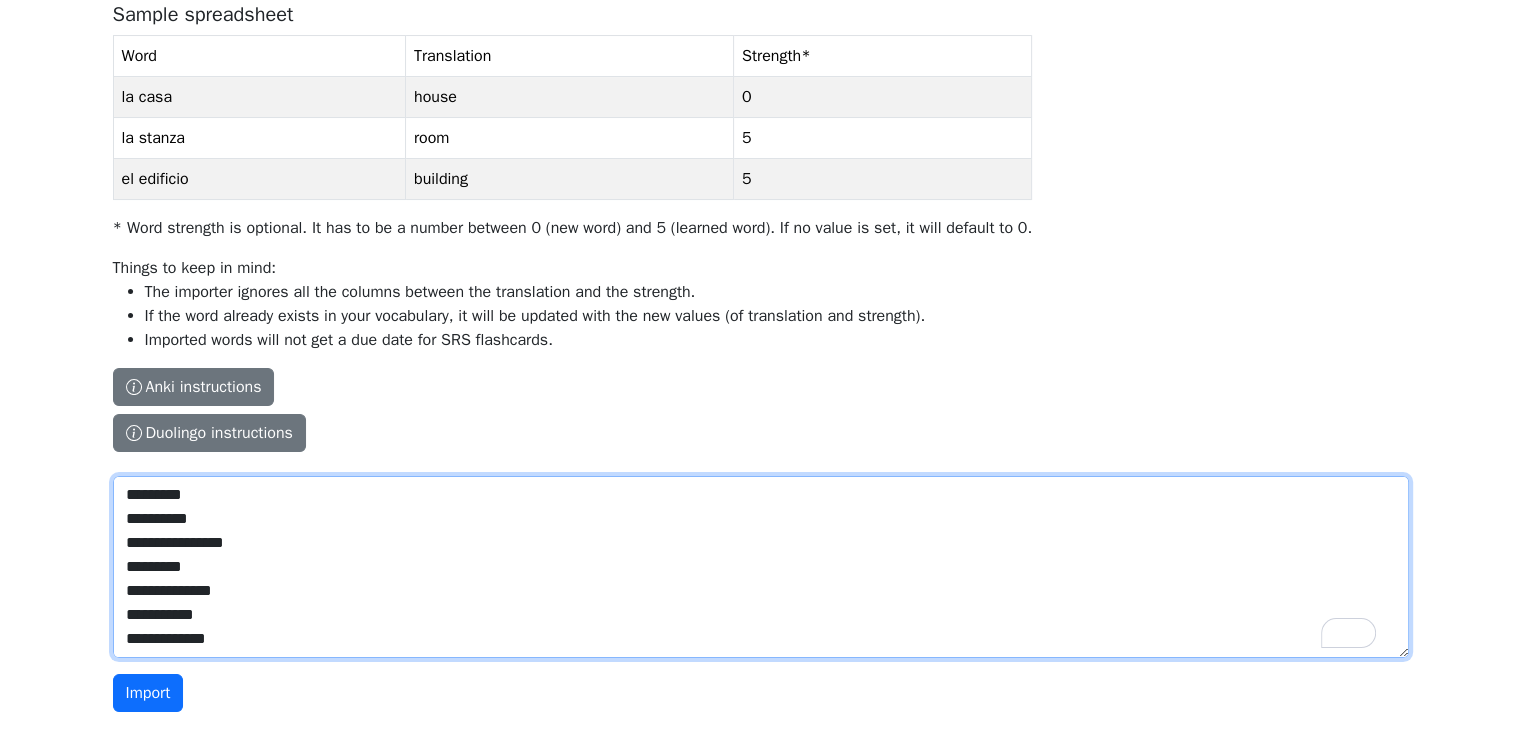 click on "**********" at bounding box center [761, 567] 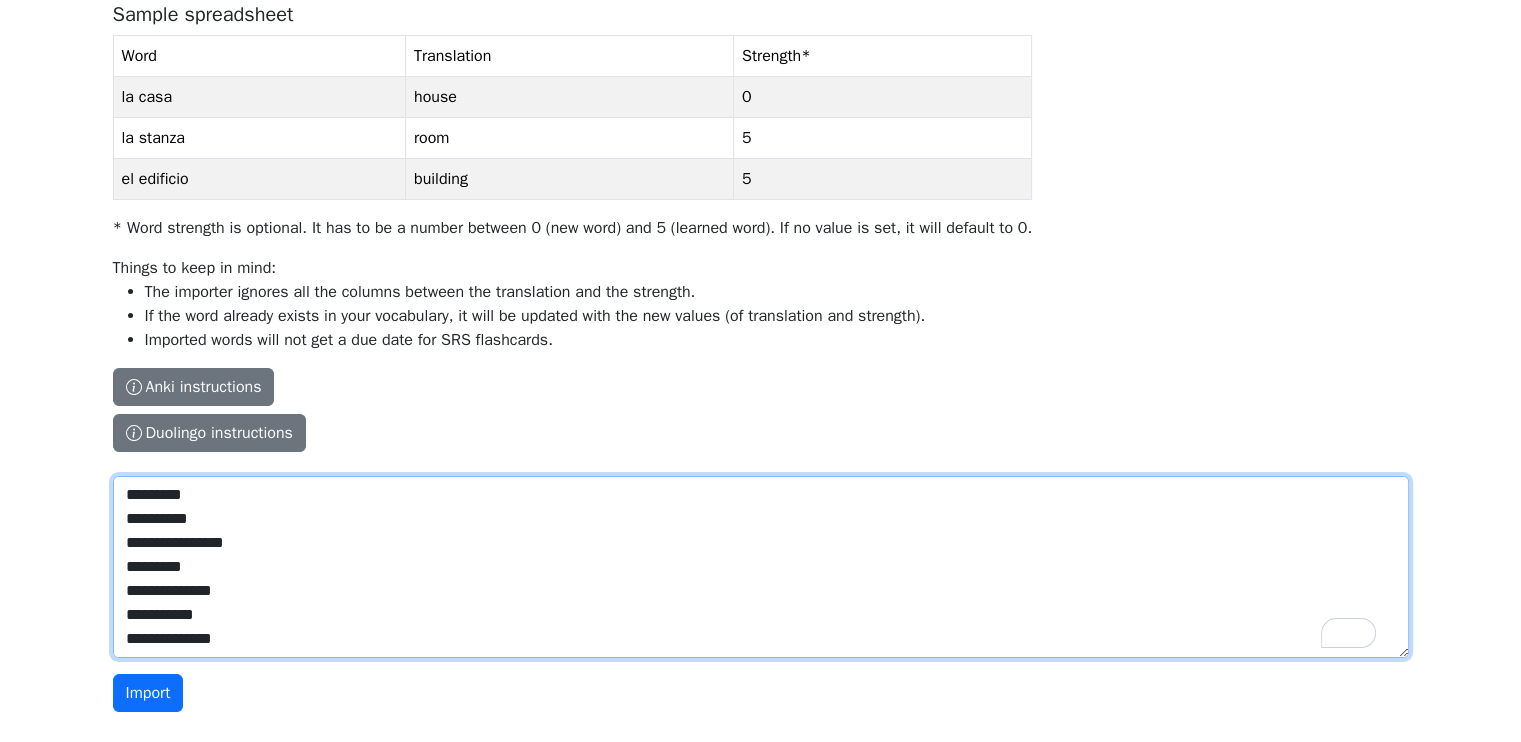 scroll, scrollTop: 40, scrollLeft: 0, axis: vertical 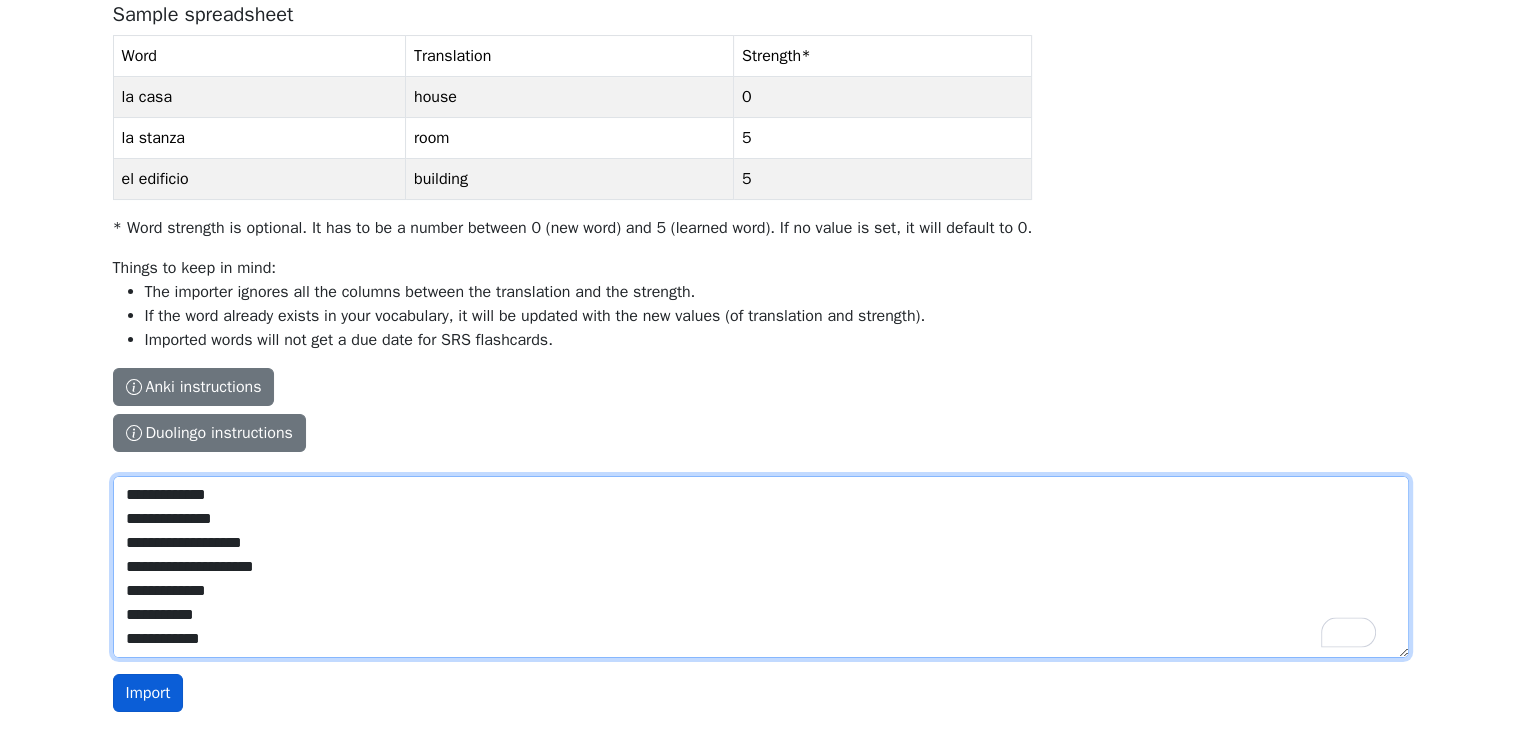 type on "**********" 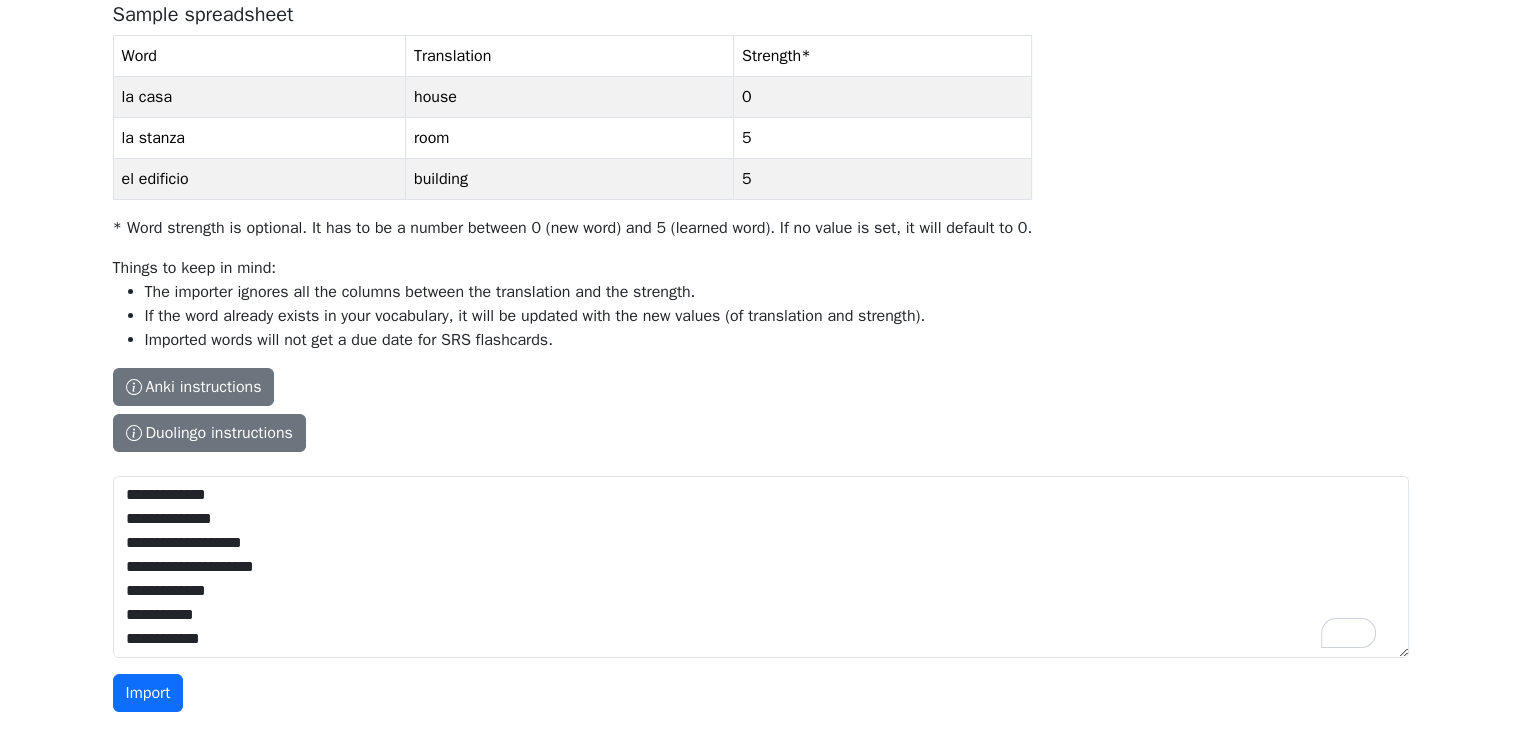 click on "Import" at bounding box center (148, 693) 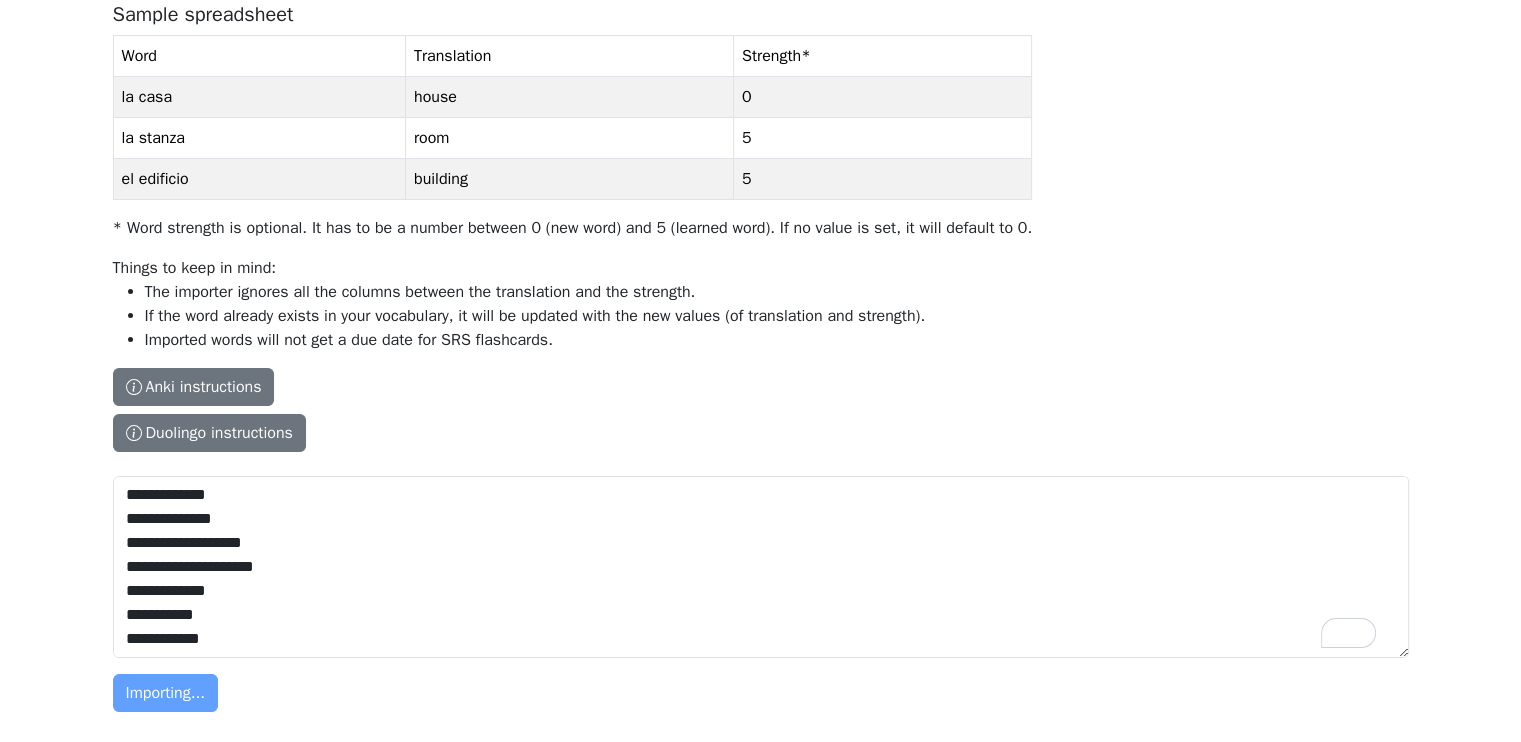 scroll, scrollTop: 0, scrollLeft: 0, axis: both 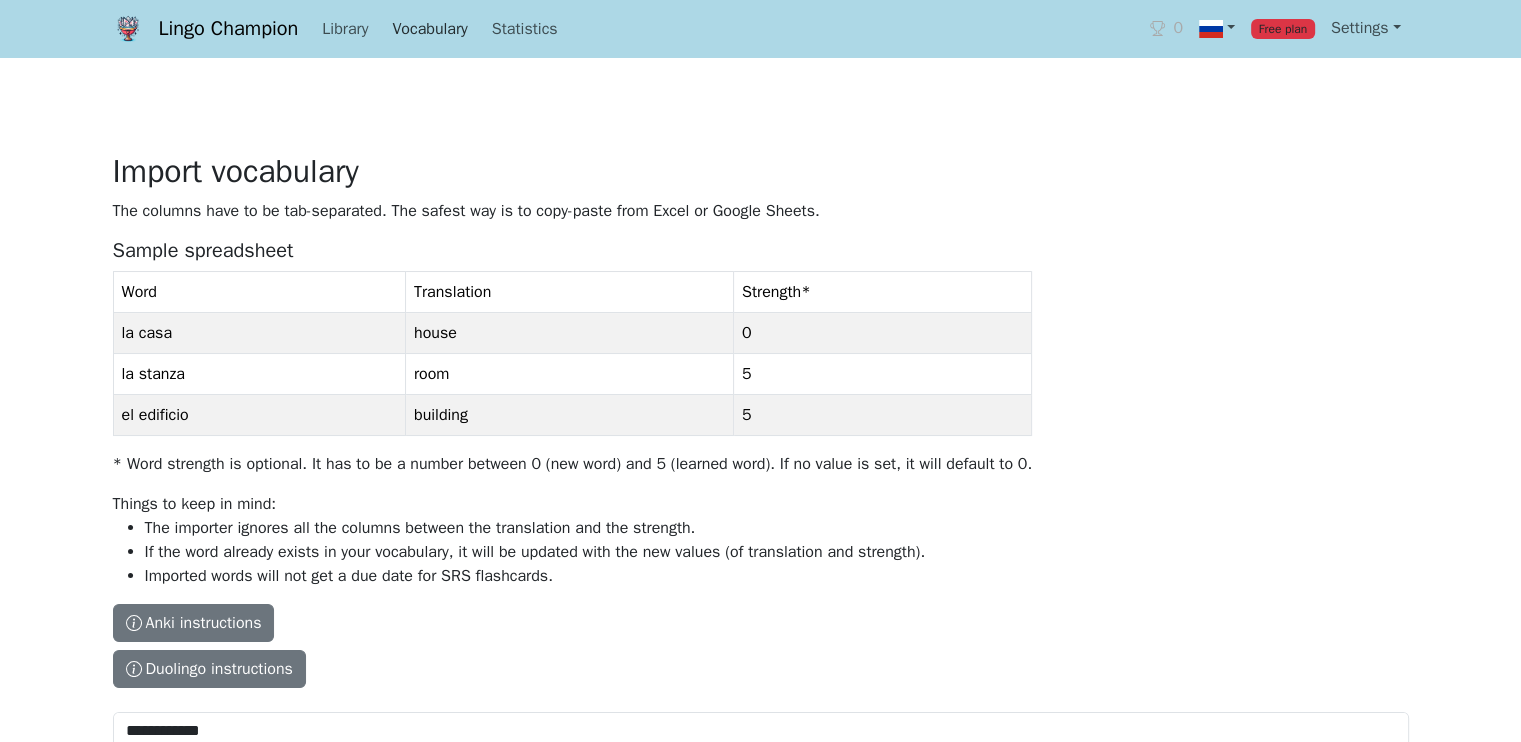 click on "Vocabulary" at bounding box center (429, 29) 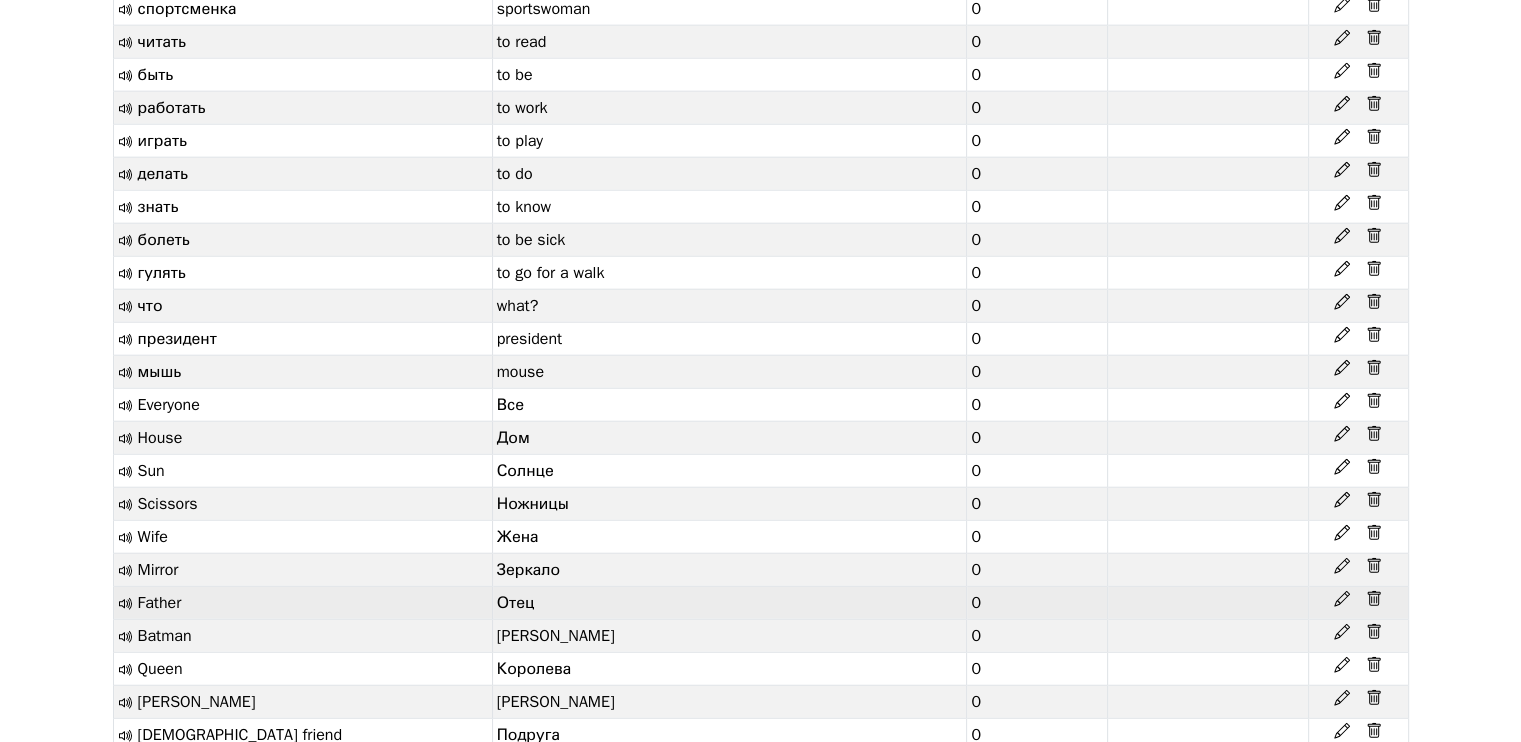 scroll, scrollTop: 5109, scrollLeft: 0, axis: vertical 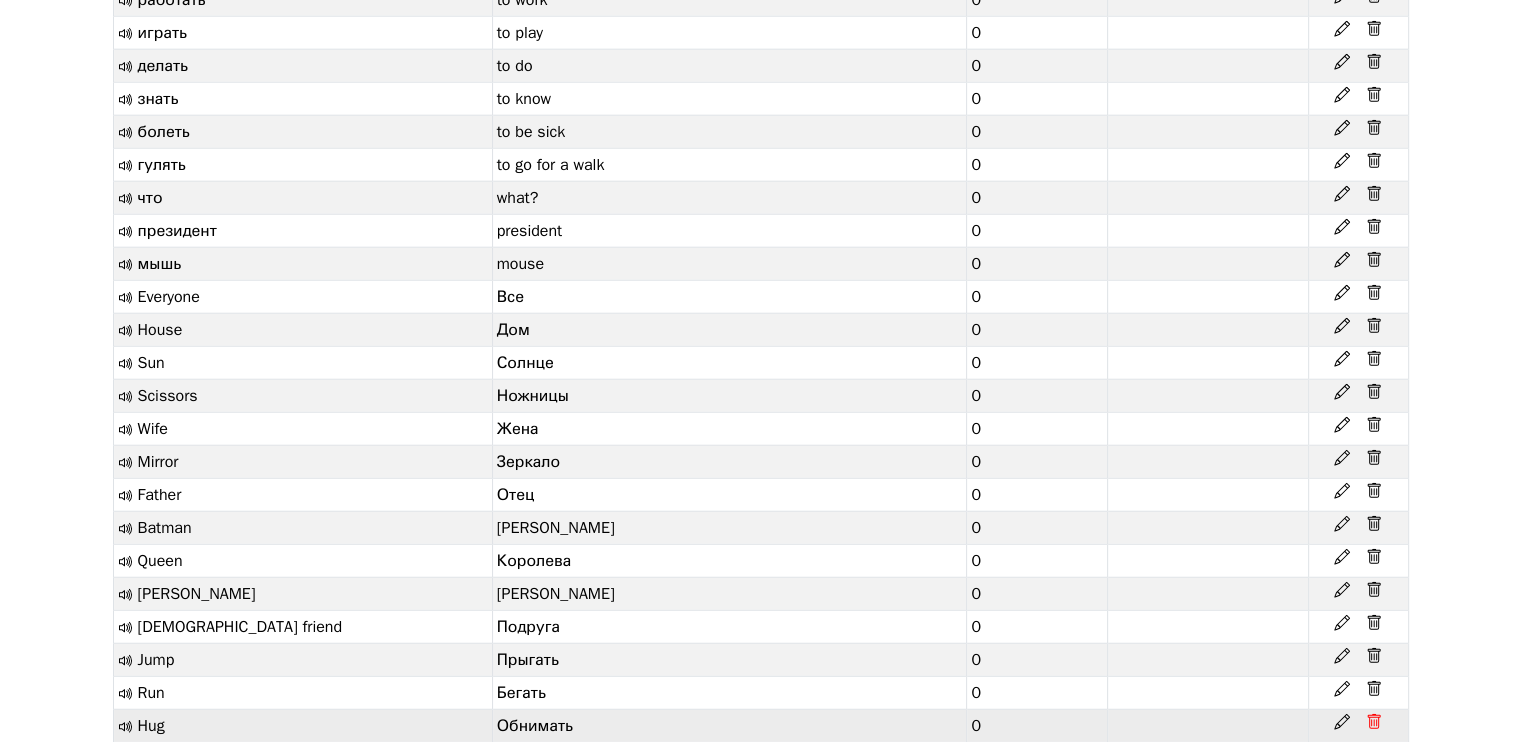 click 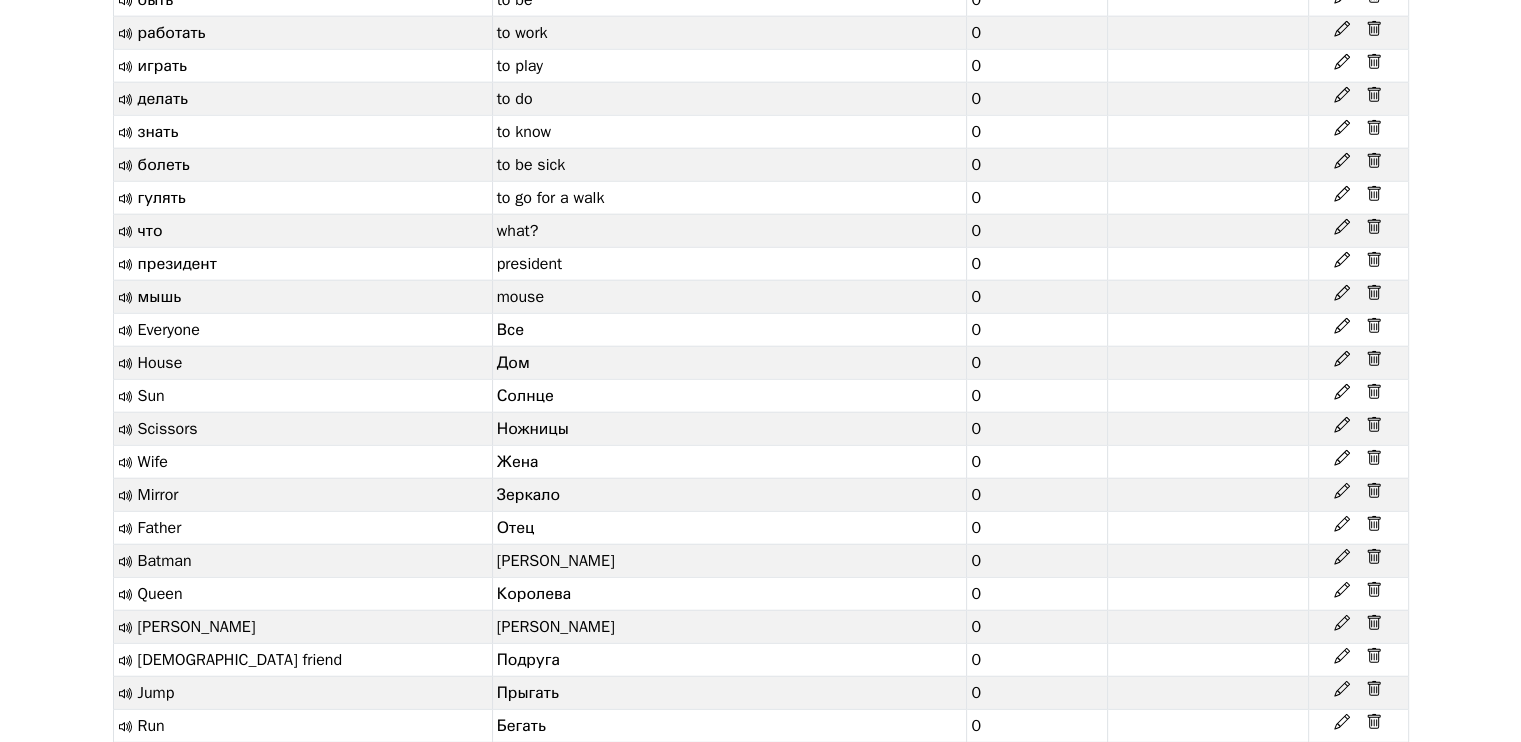 click 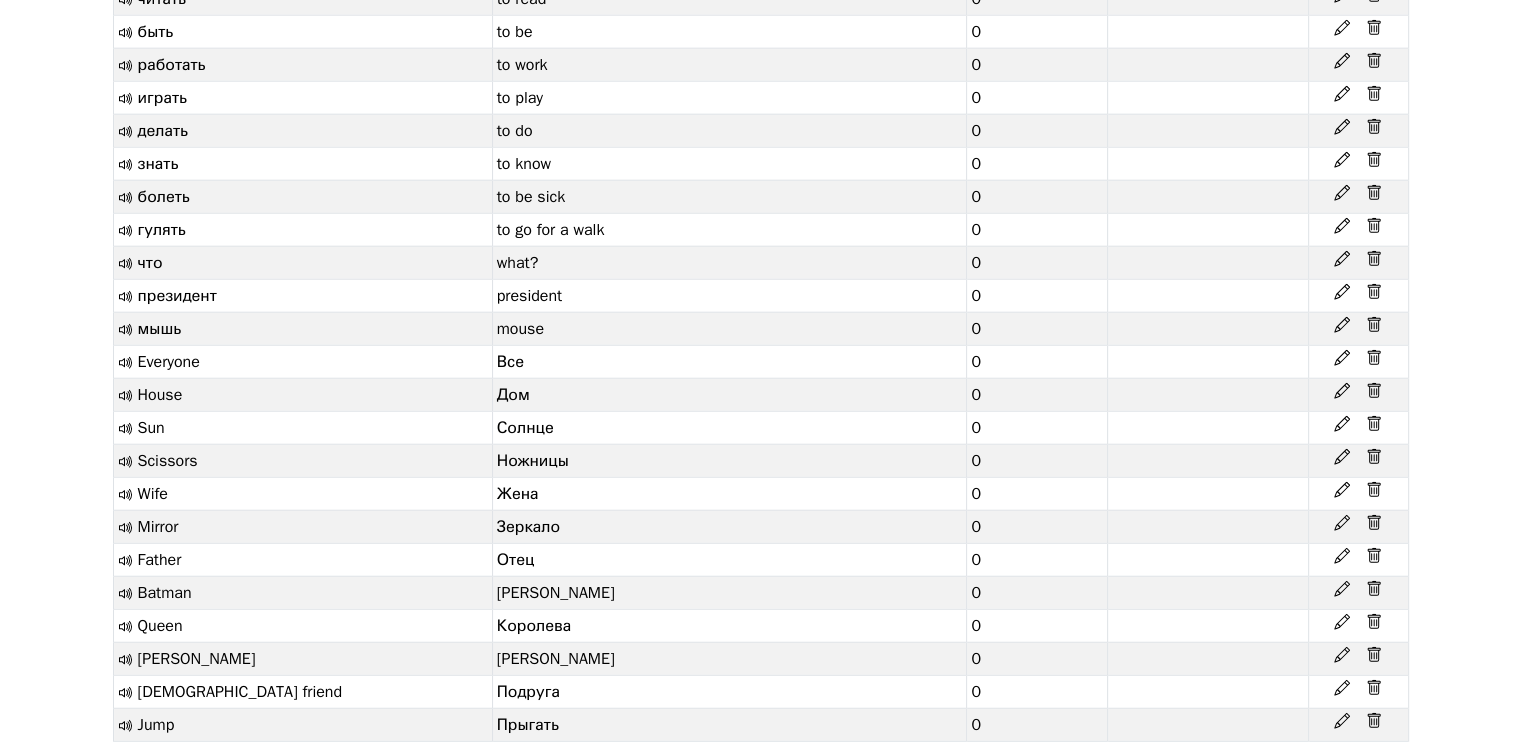 click 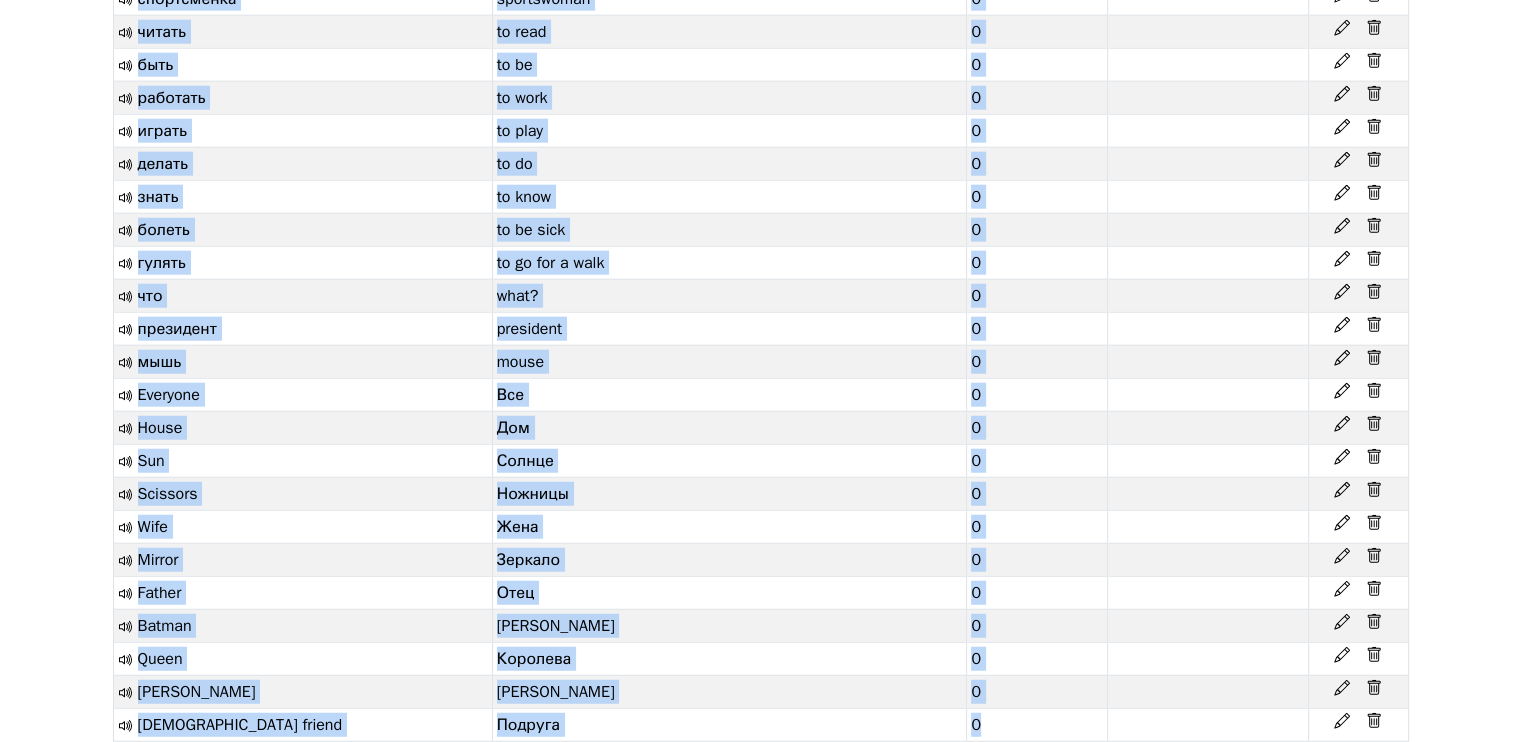click 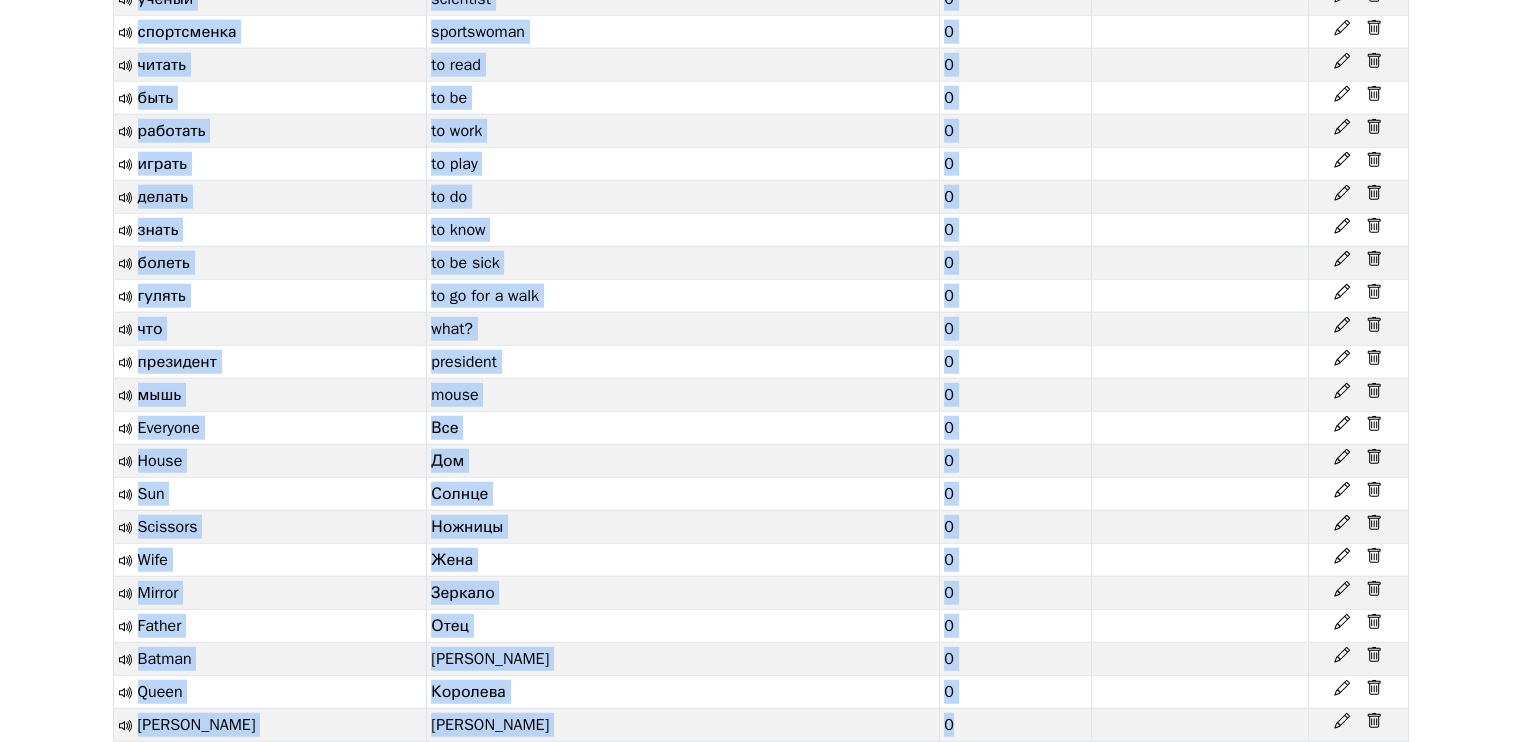 click 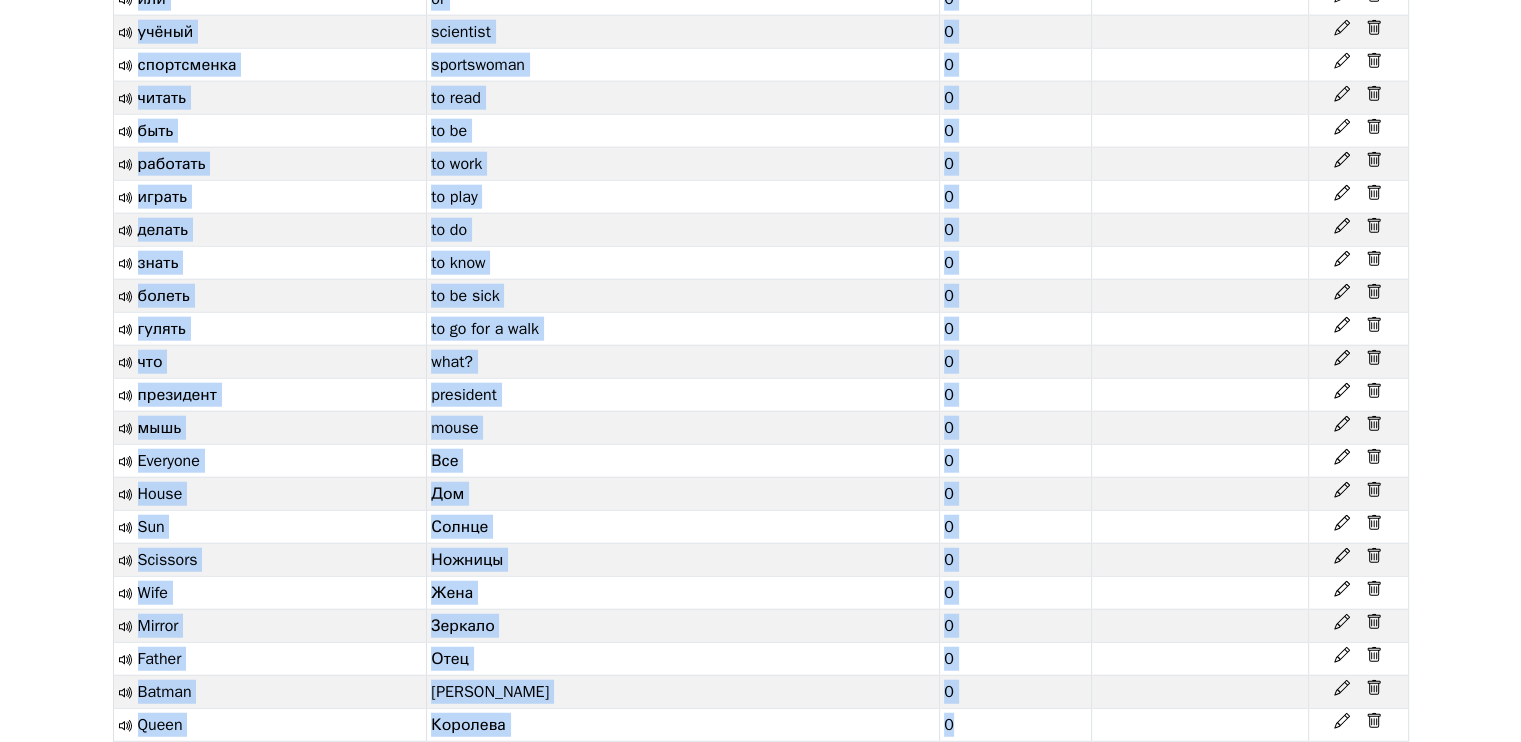 click on "Lingo Champion   Library Vocabulary Statistics 0 Free plan Settings Browser extension Support 0 Free plan Lingo Champion Account Change plan Browser extension Support Feedback & bugs What's new? Get the iOS app New Log out Library Vocabulary Shortcuts Statistics Settings Chrome browser extension Translate your learning words automatically on any website you visit Import your Duolingo vocabulary Select text on websites, look up the translation and save it as a learning word Import content from web pages for studying New It works also with Microsoft Edge, Brave, and Opera. Get the Chrome extension Tutorial Learning words list +  Import words   Review with flashcards Learn with the Chrome extension Export words Word Translation Strength SRS due date вы you (formal/plural) 0 мы we 0 они they 0 кофе coffee, the coffee 0 вино wine 0 пьёт He/she/it drinks/is drinking 0 пью I drink/am drinking 0 мясо meat 0 суп soup 0 ест He/she/it eats/ is eating 0 ем I eat/ am eating 0 milk 0 0 0" at bounding box center (760, -2086) 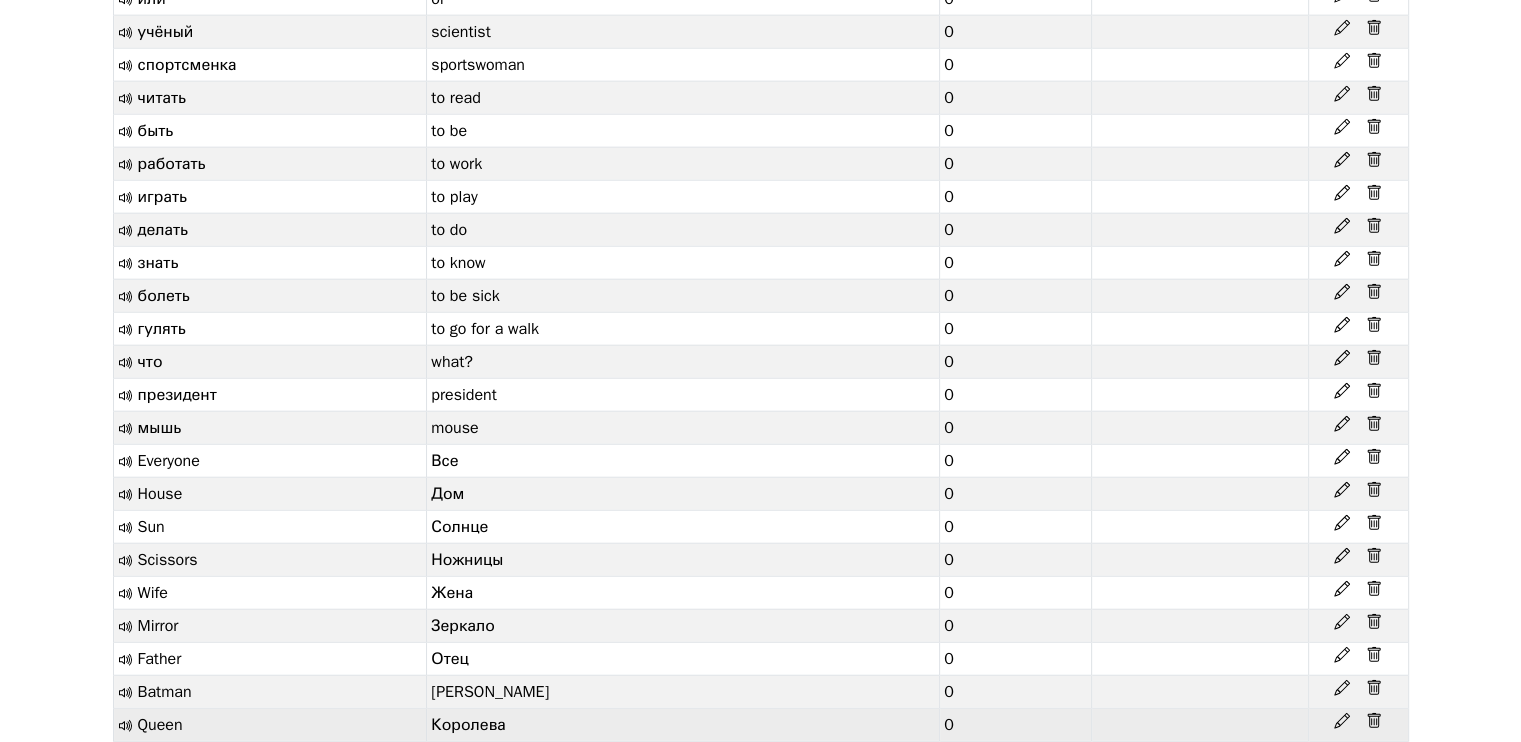 click at bounding box center [1358, 721] 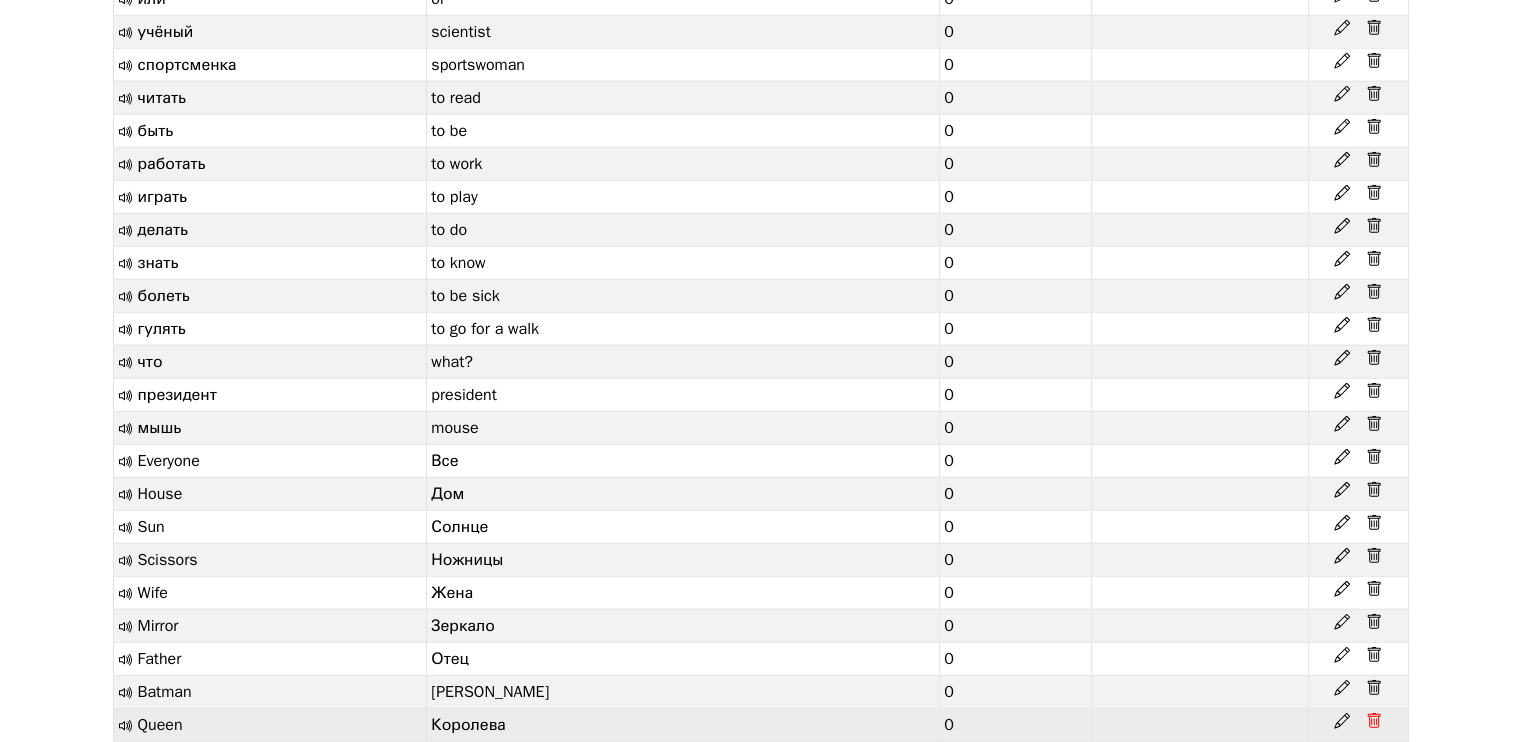 click 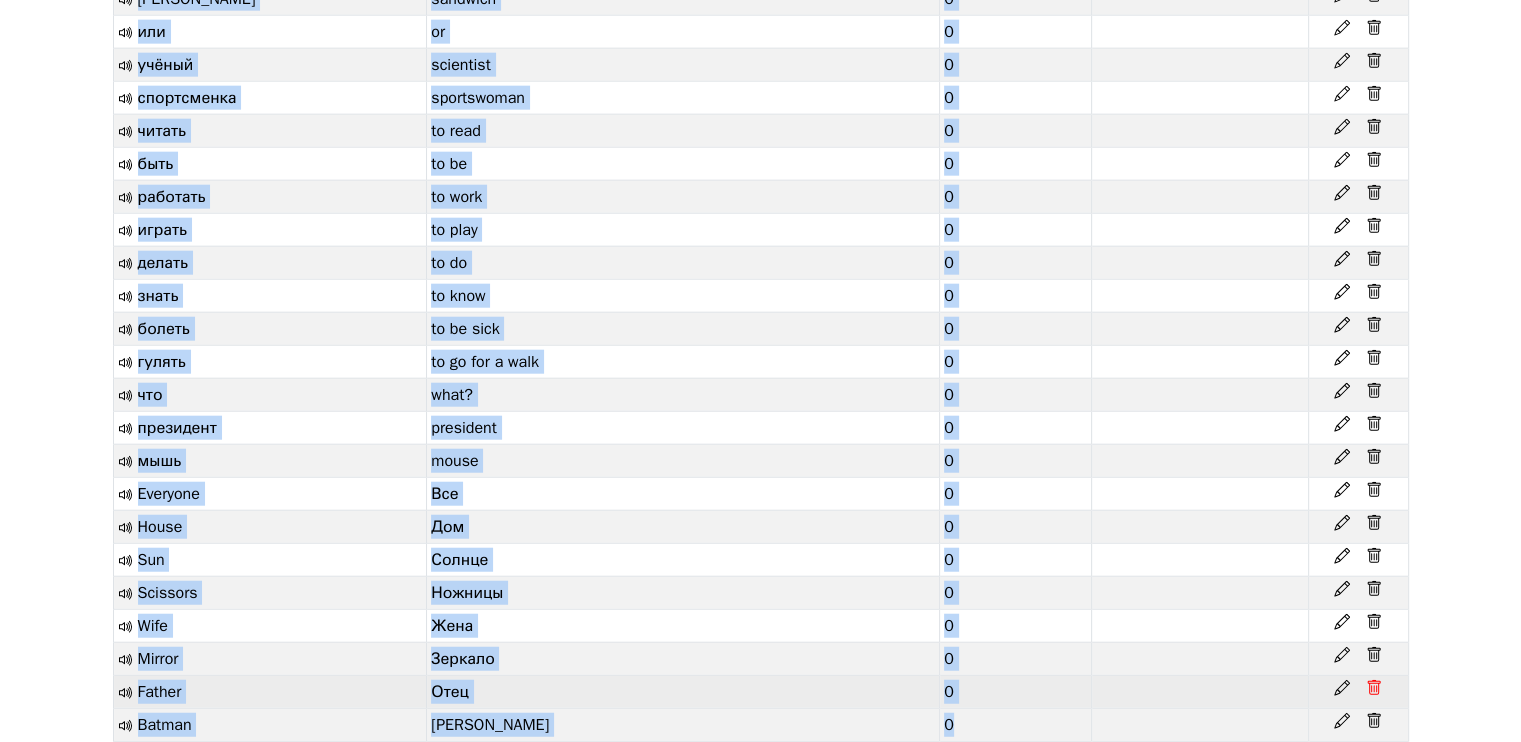 click 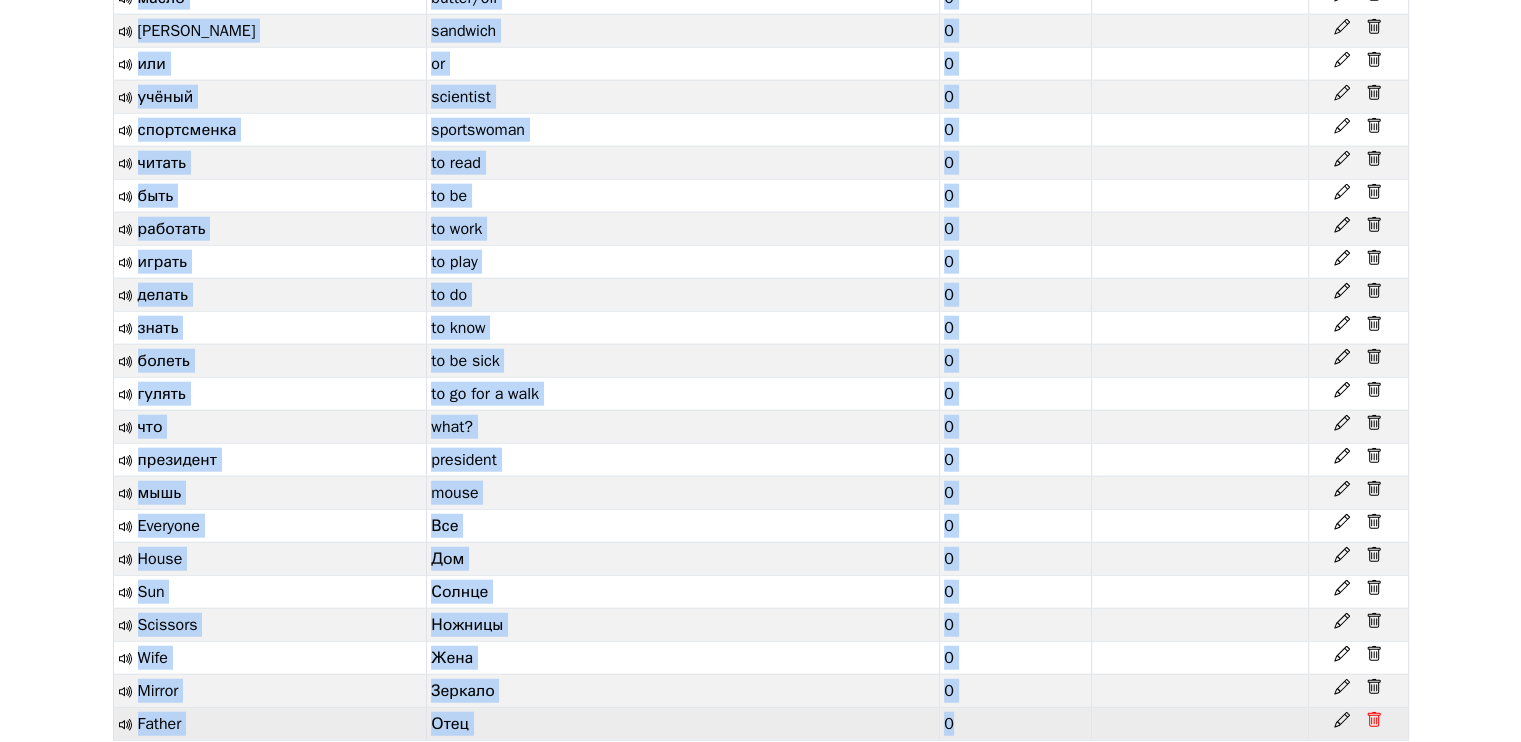 click 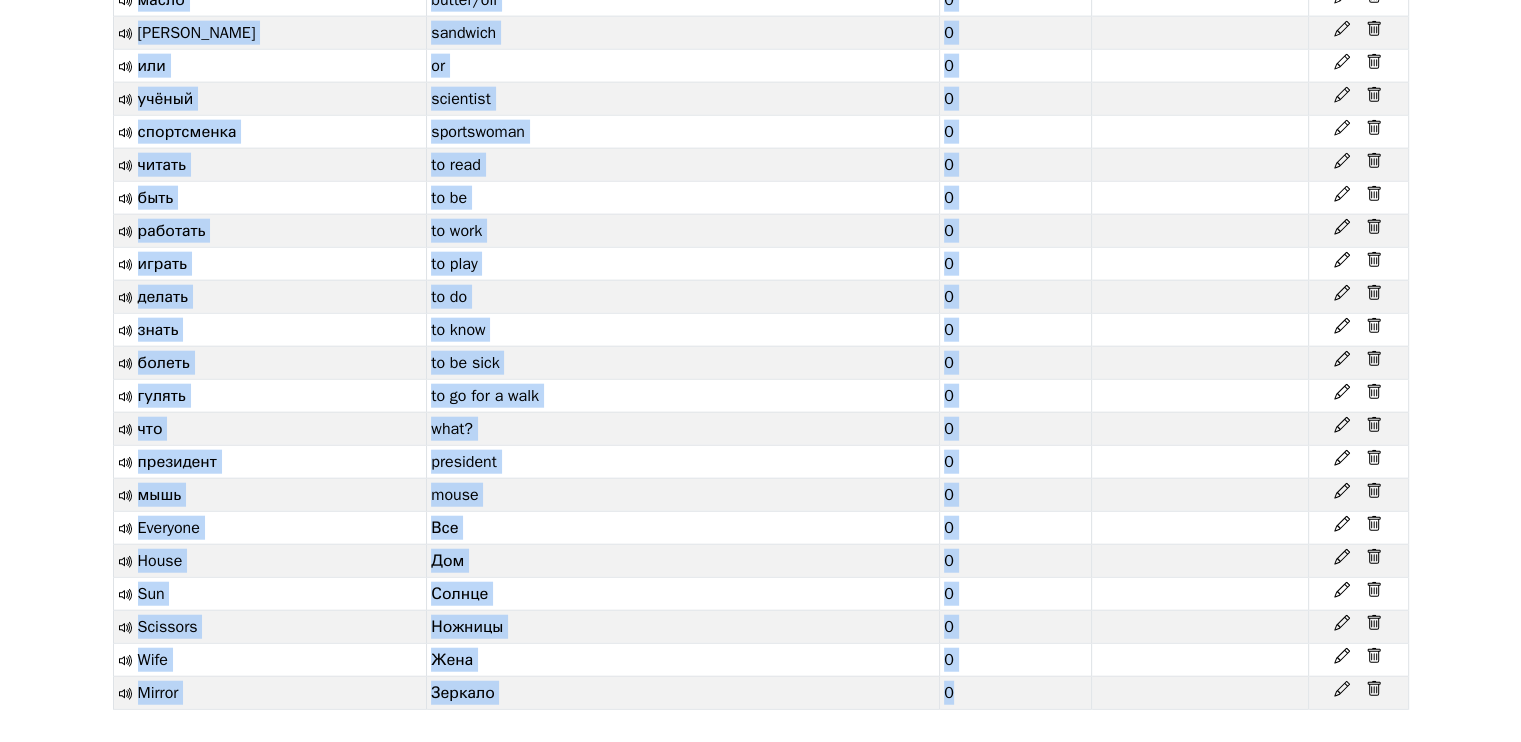 scroll, scrollTop: 4847, scrollLeft: 0, axis: vertical 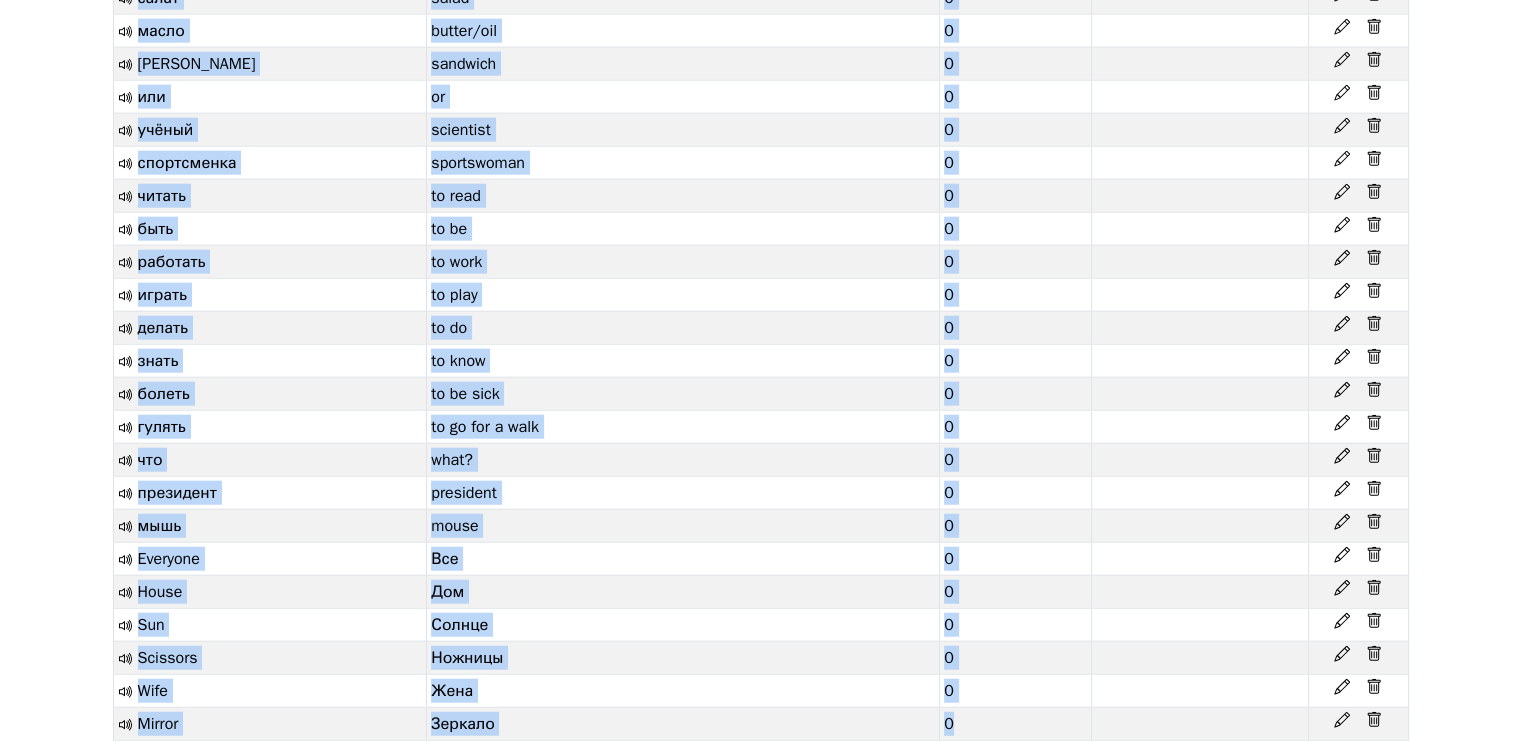 click on "Lingo Champion   Library Vocabulary Statistics 0 Free plan Settings Browser extension Support 0 Free plan Lingo Champion Account Change plan Browser extension Support Feedback & bugs What's new? Get the iOS app New Log out Library Vocabulary Shortcuts Statistics Settings Chrome browser extension Translate your learning words automatically on any website you visit Import your Duolingo vocabulary Select text on websites, look up the translation and save it as a learning word Import content from web pages for studying New It works also with Microsoft Edge, Brave, and Opera. Get the Chrome extension Tutorial Learning words list +  Import words   Review with flashcards Learn with the Chrome extension Export words Word Translation Strength SRS due date вы you (formal/plural) 0 мы we 0 они they 0 кофе coffee, the coffee 0 вино wine 0 пьёт He/she/it drinks/is drinking 0 пью I drink/am drinking 0 мясо meat 0 суп soup 0 ест He/she/it eats/ is eating 0 ем I eat/ am eating 0 milk 0 0 0" at bounding box center (760, -2037) 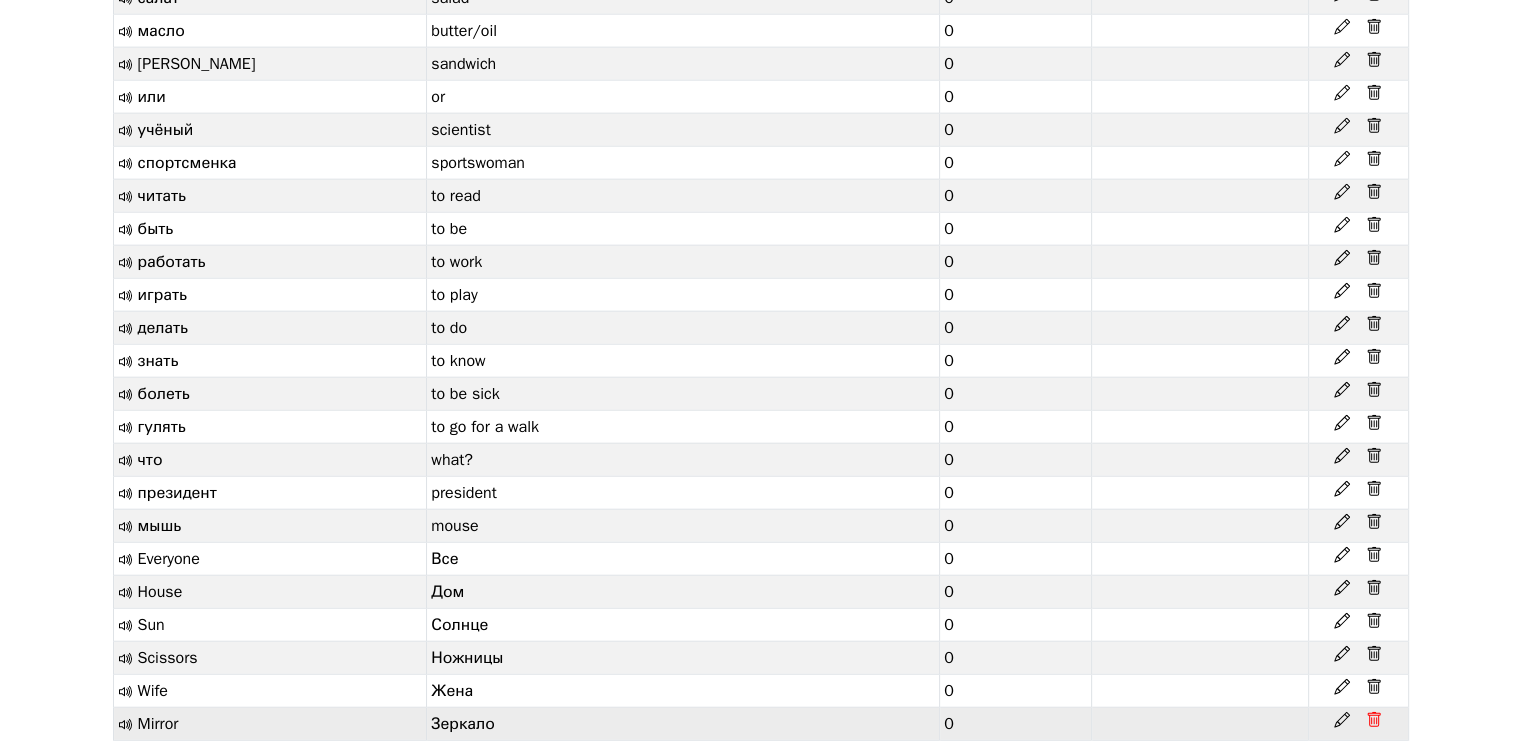 click 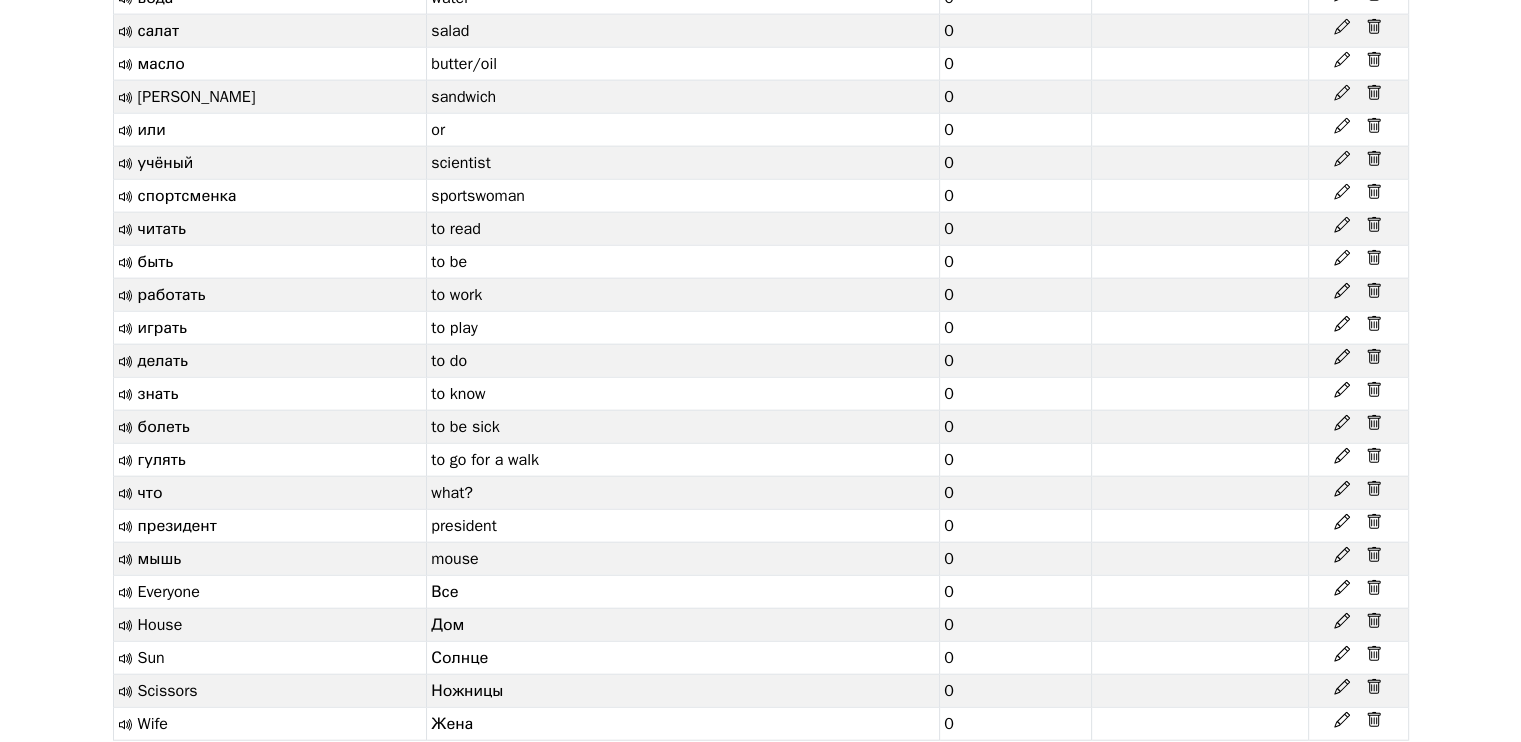 click 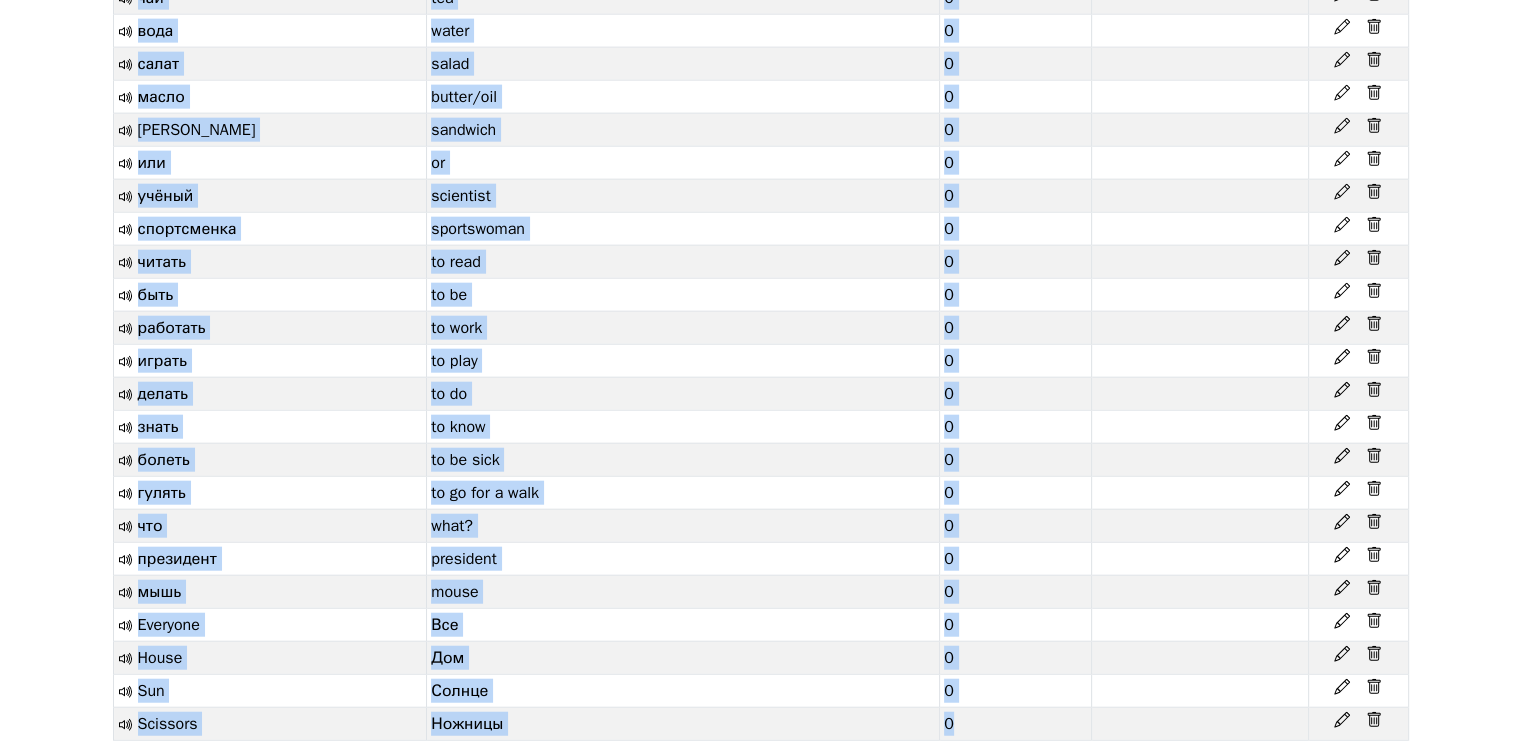click 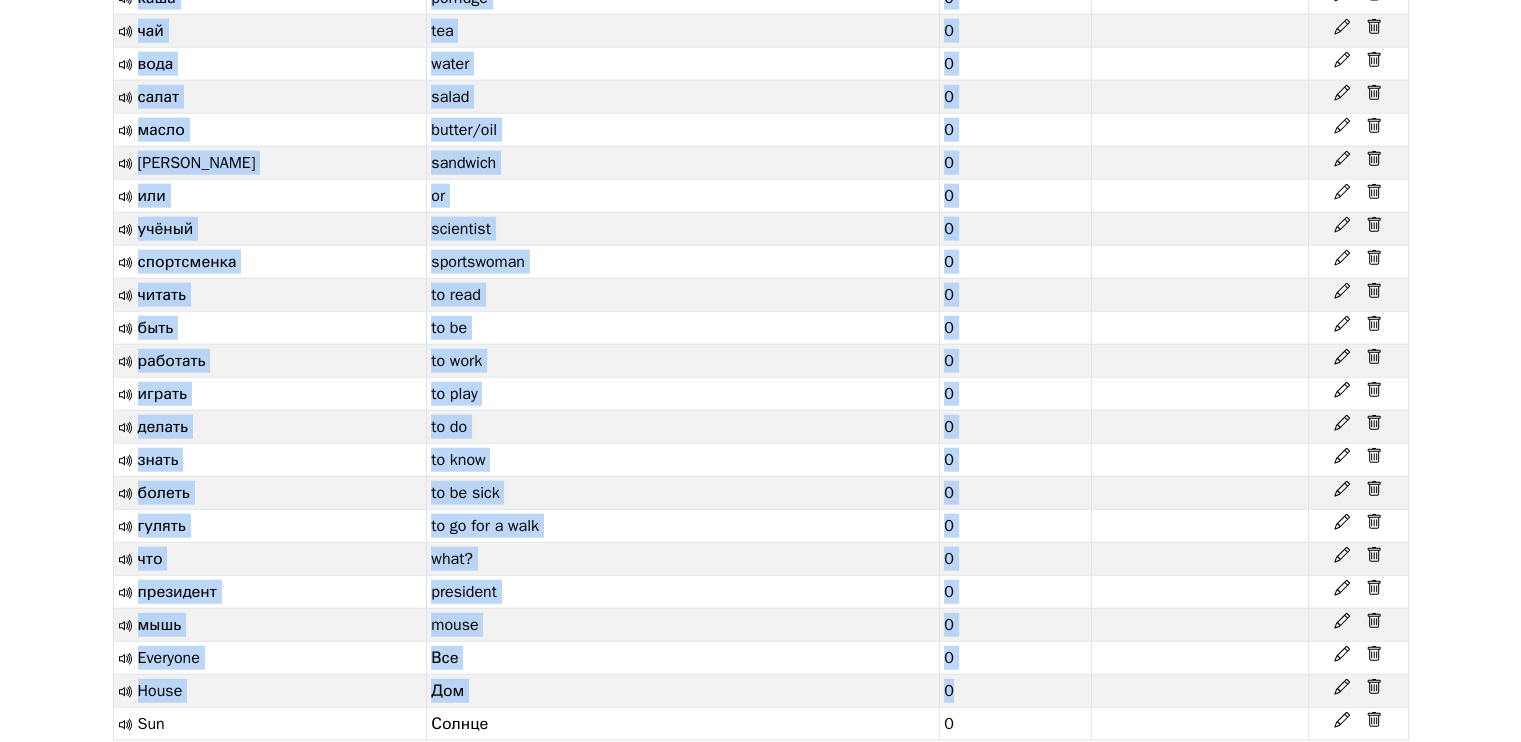 click 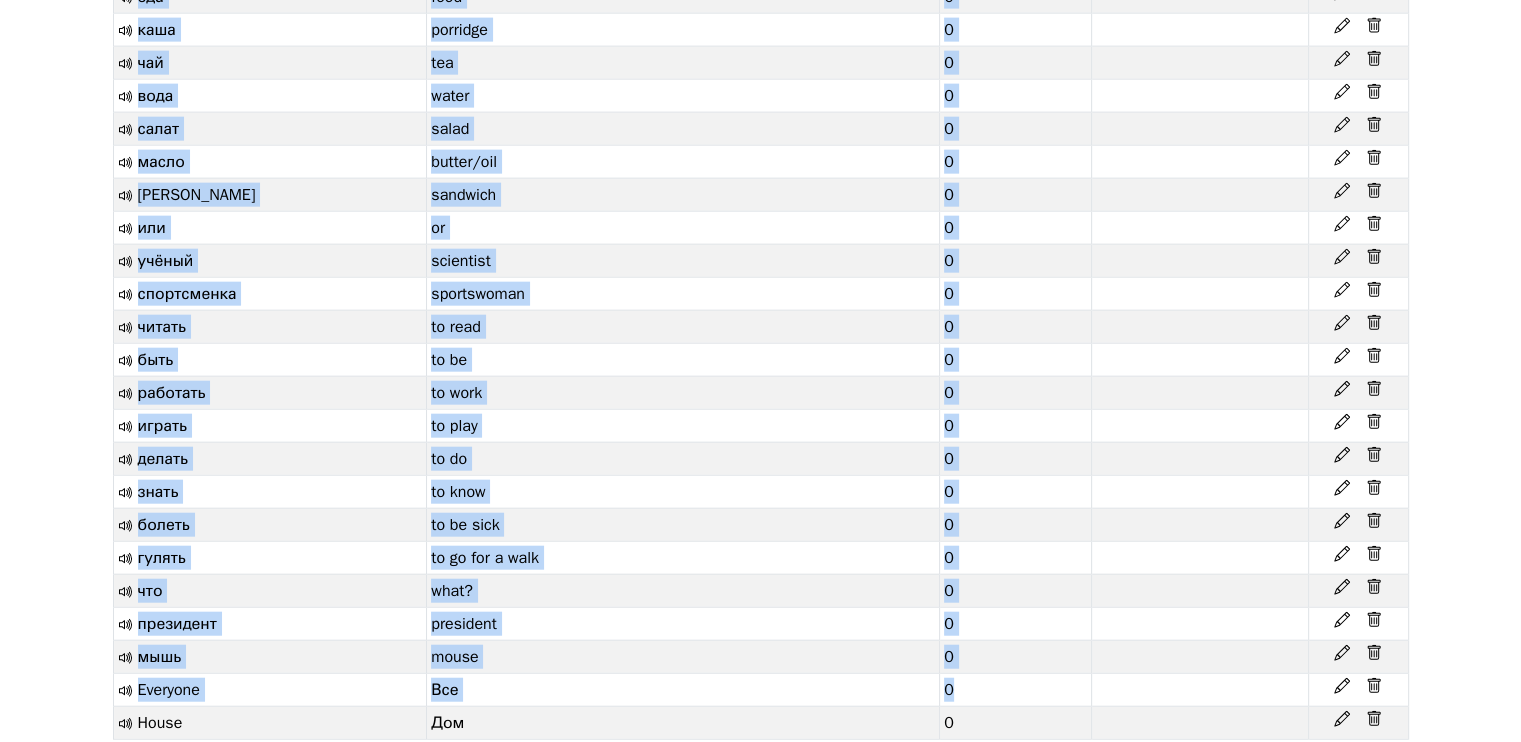 click 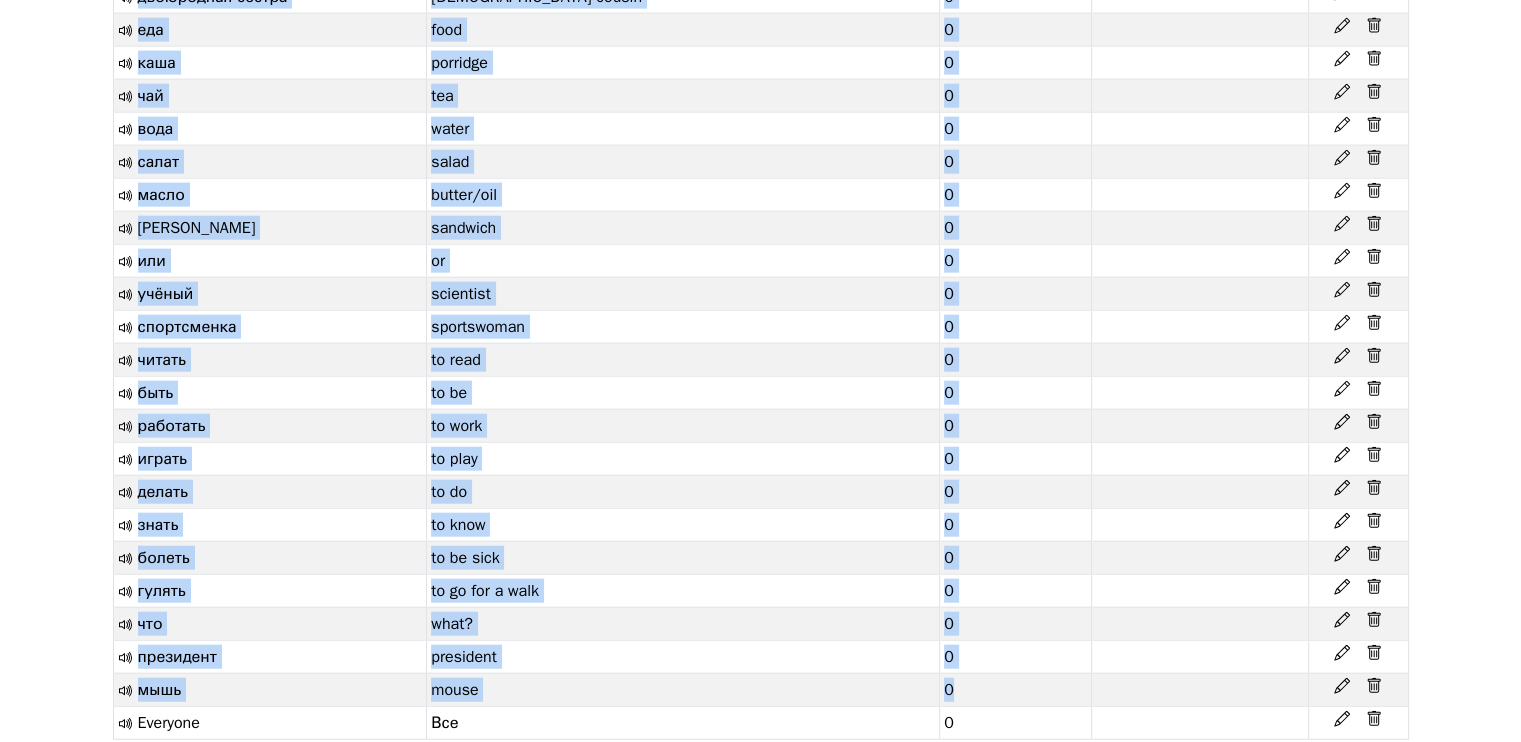 click 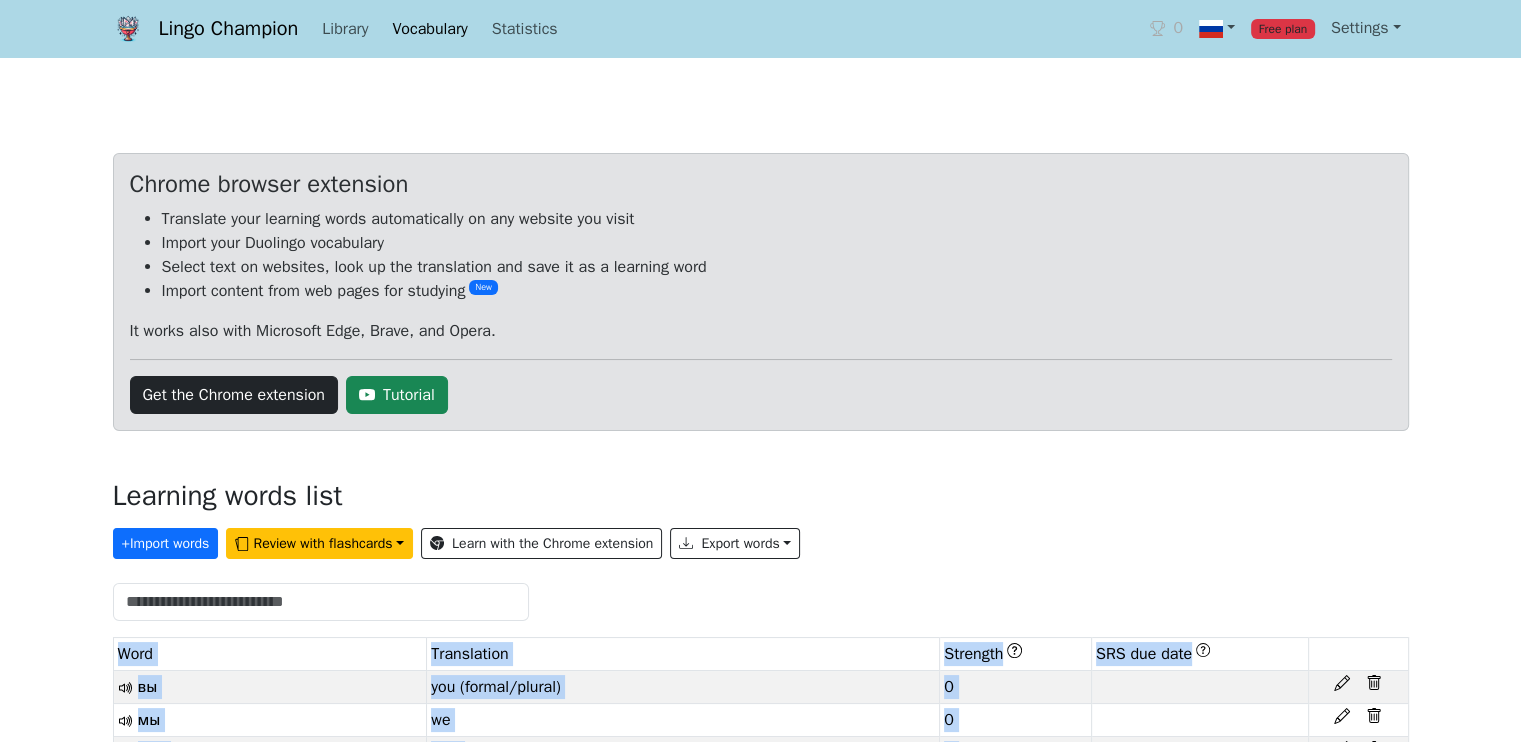 scroll, scrollTop: 0, scrollLeft: 0, axis: both 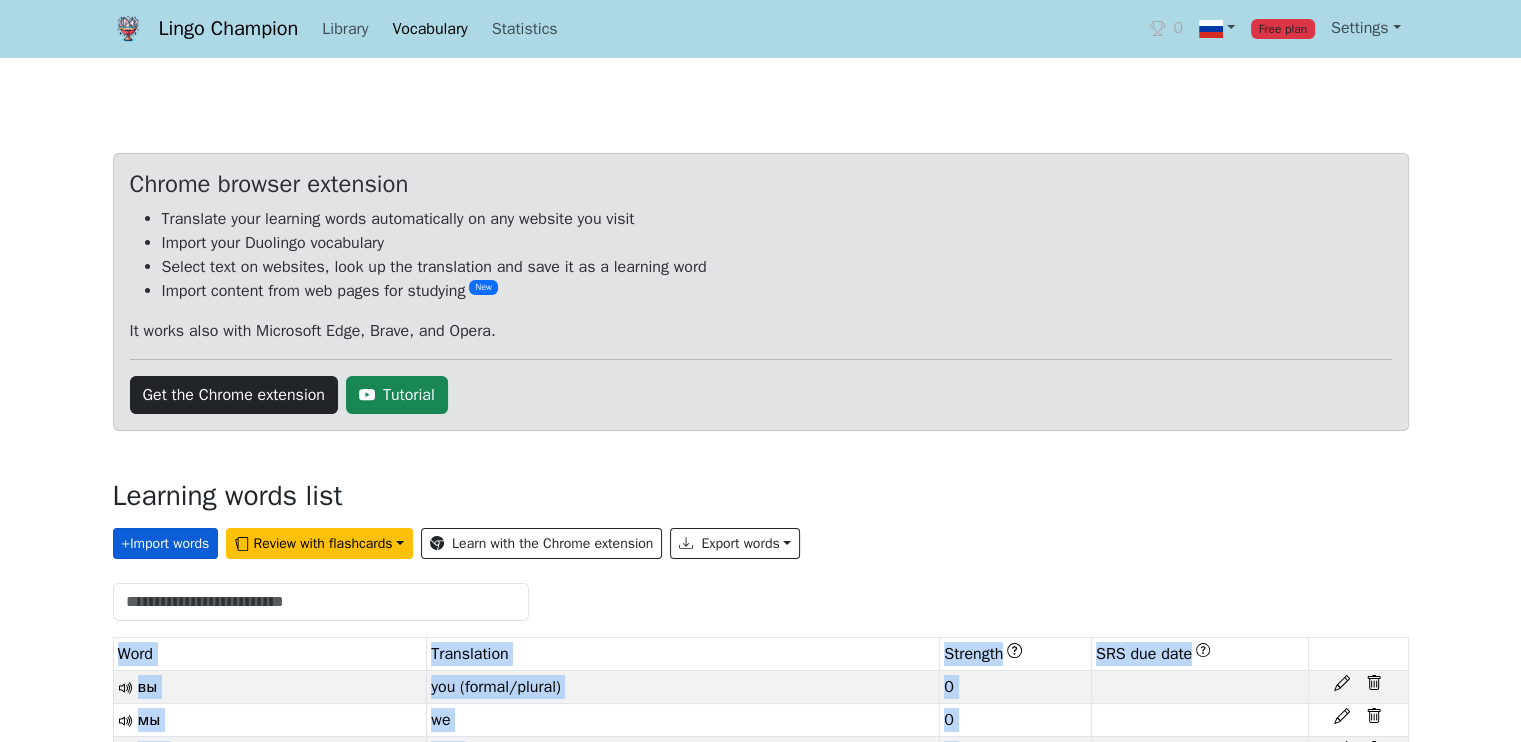click on "+  Import words" at bounding box center (166, 543) 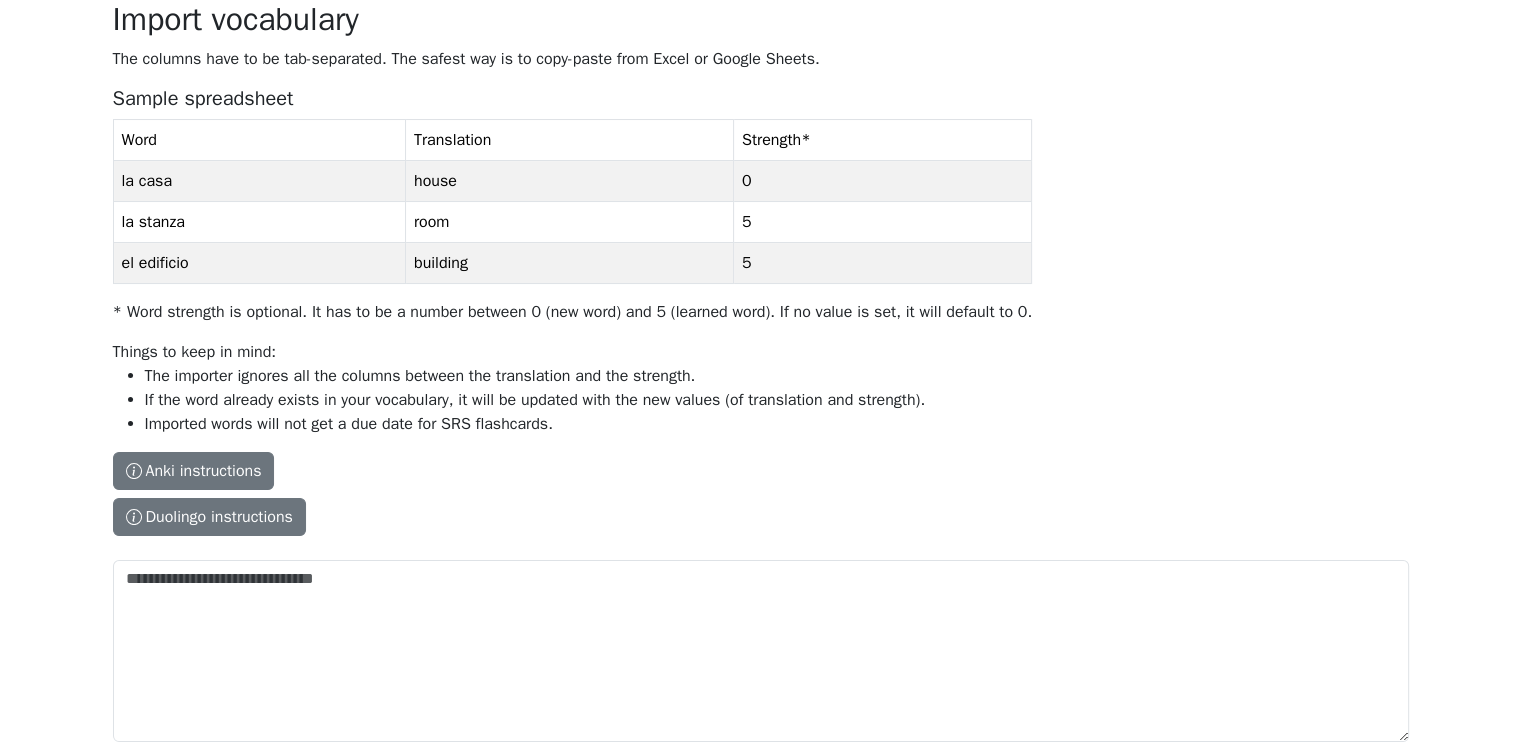 scroll, scrollTop: 236, scrollLeft: 0, axis: vertical 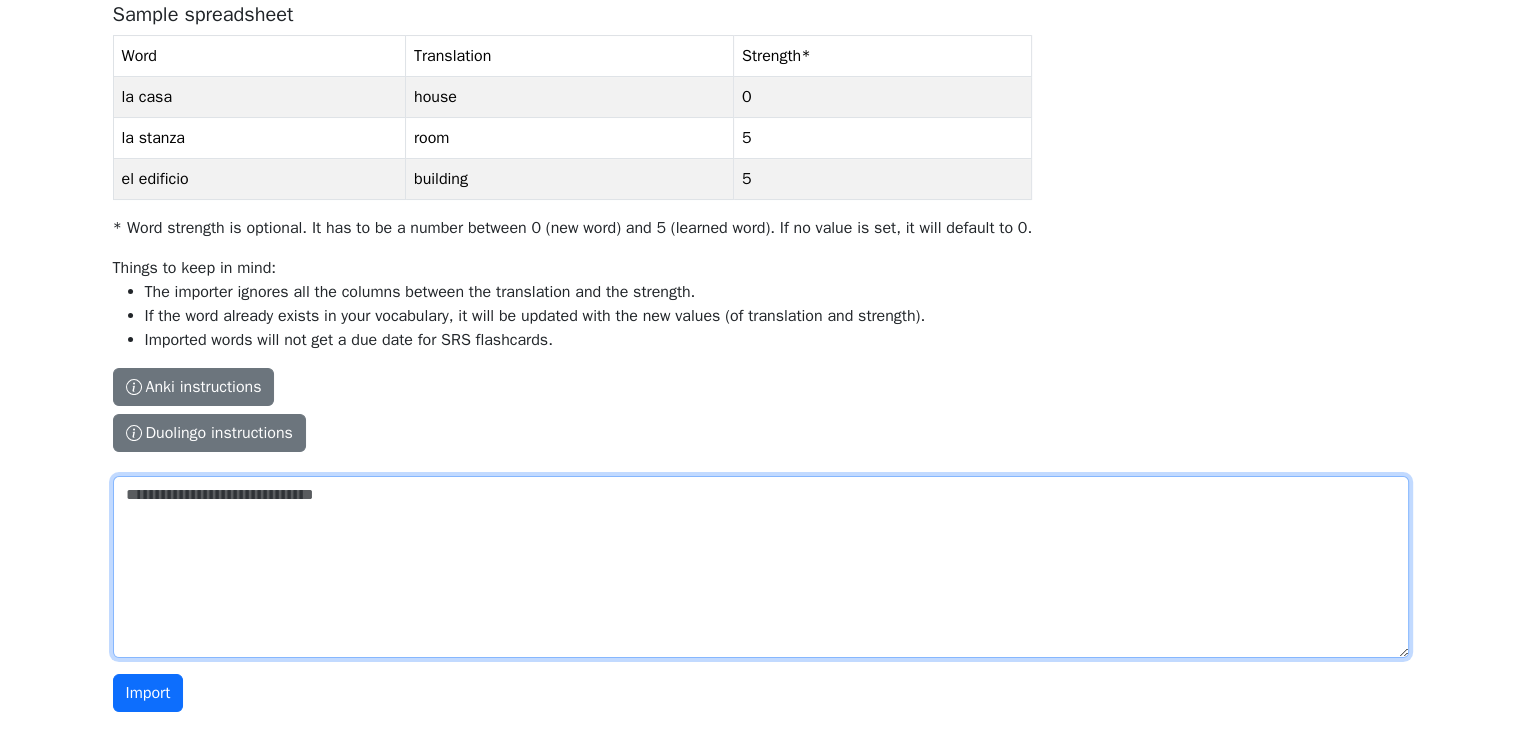 click on "The columns have to be tab-separated.    The safest way is to copy-paste from Excel or Google Sheets. Sample spreadsheet Word Translation Strength * la casa house 0 la stanza room 5 el edificio building 5 * Word strength is optional. It has to be a number between 0 (new word) and 5 (learned word). If no value is set, it will default to 0. Things to keep in mind: The importer ignores all the columns between the translation and the strength. If the word already exists in your vocabulary, it will be updated with the new values (of translation and strength). Imported words will not get a due date for SRS flashcards.   Anki instructions Anki instructions   Duolingo instructions Duolingo instructions Install the  Lingo Champion browser extension . Then navigate to the  Duolingo words page  and click on the import button on top of the page. Note that Duolingo does not provide words for every course. Duolingo -  Tutorial" at bounding box center [761, 567] 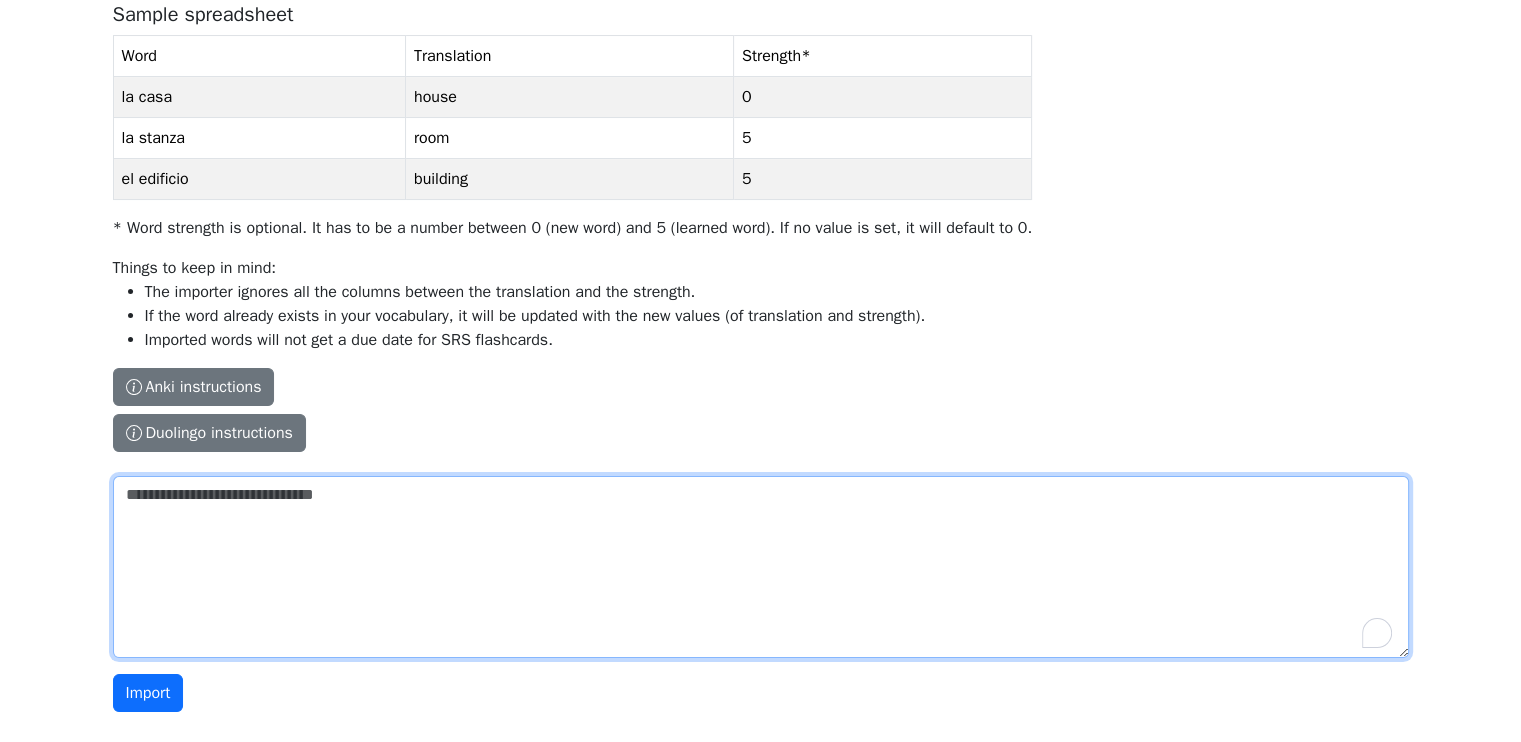 paste on "**********" 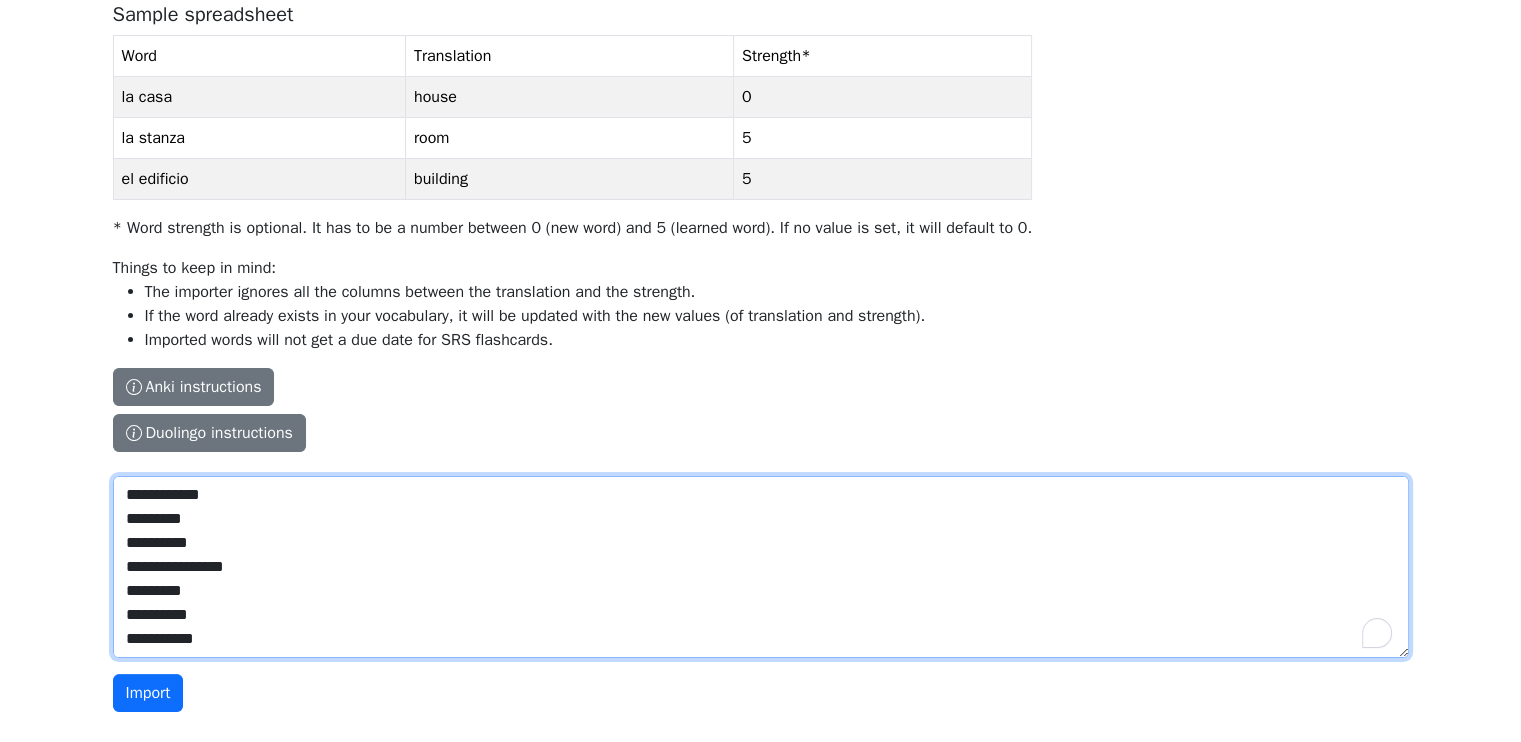 scroll, scrollTop: 160, scrollLeft: 0, axis: vertical 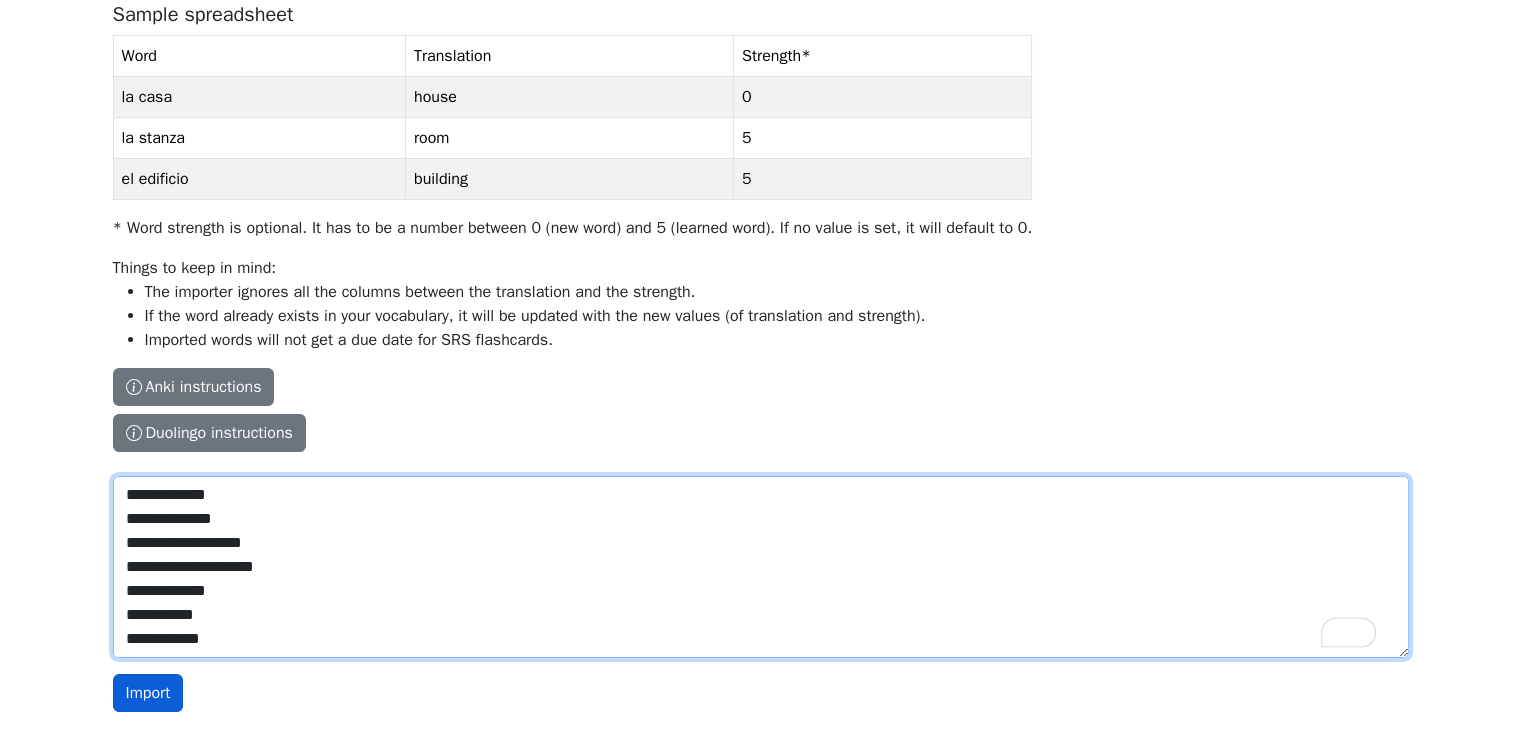 type on "**********" 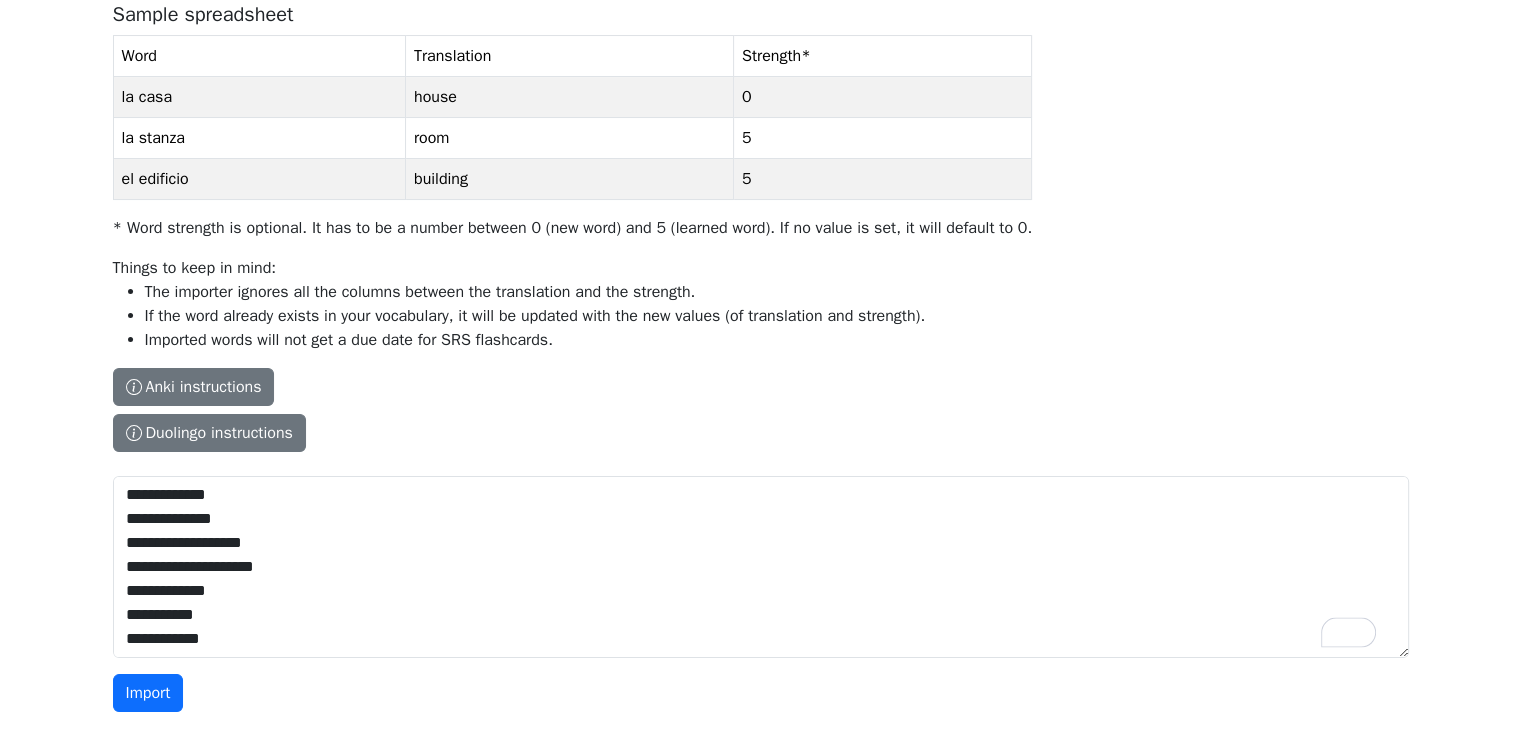drag, startPoint x: 177, startPoint y: 690, endPoint x: 180, endPoint y: 676, distance: 14.3178215 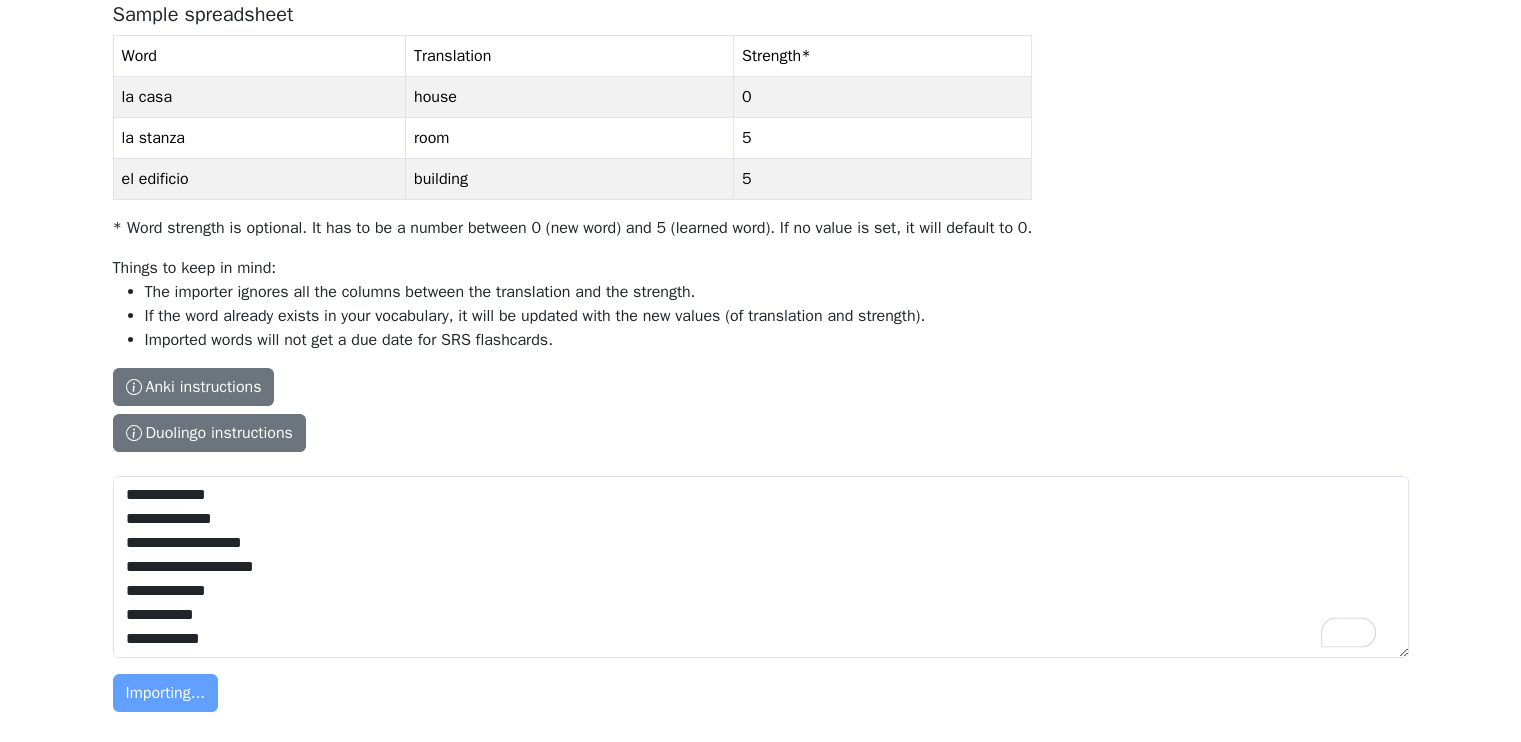 type 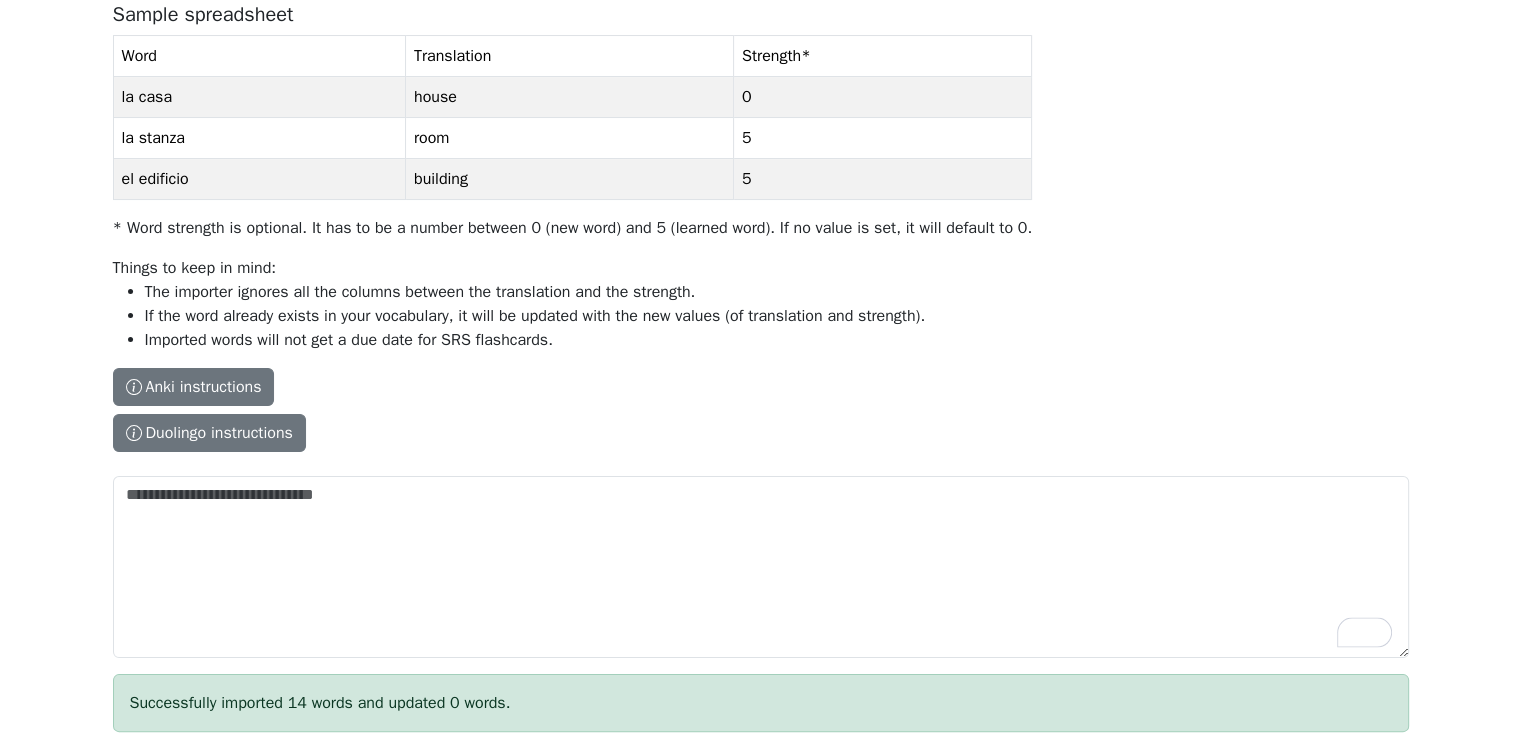 scroll, scrollTop: 0, scrollLeft: 0, axis: both 